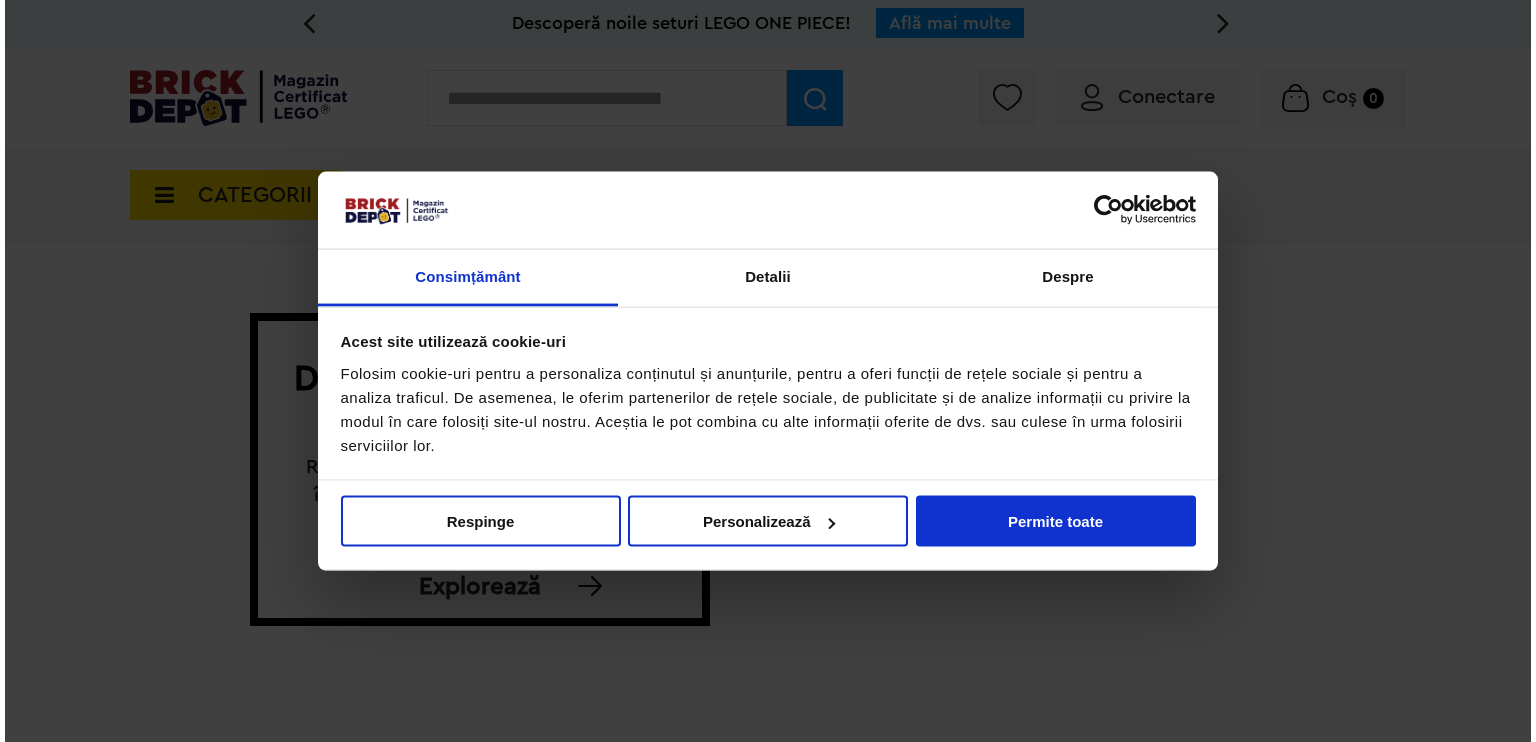 scroll, scrollTop: 0, scrollLeft: 0, axis: both 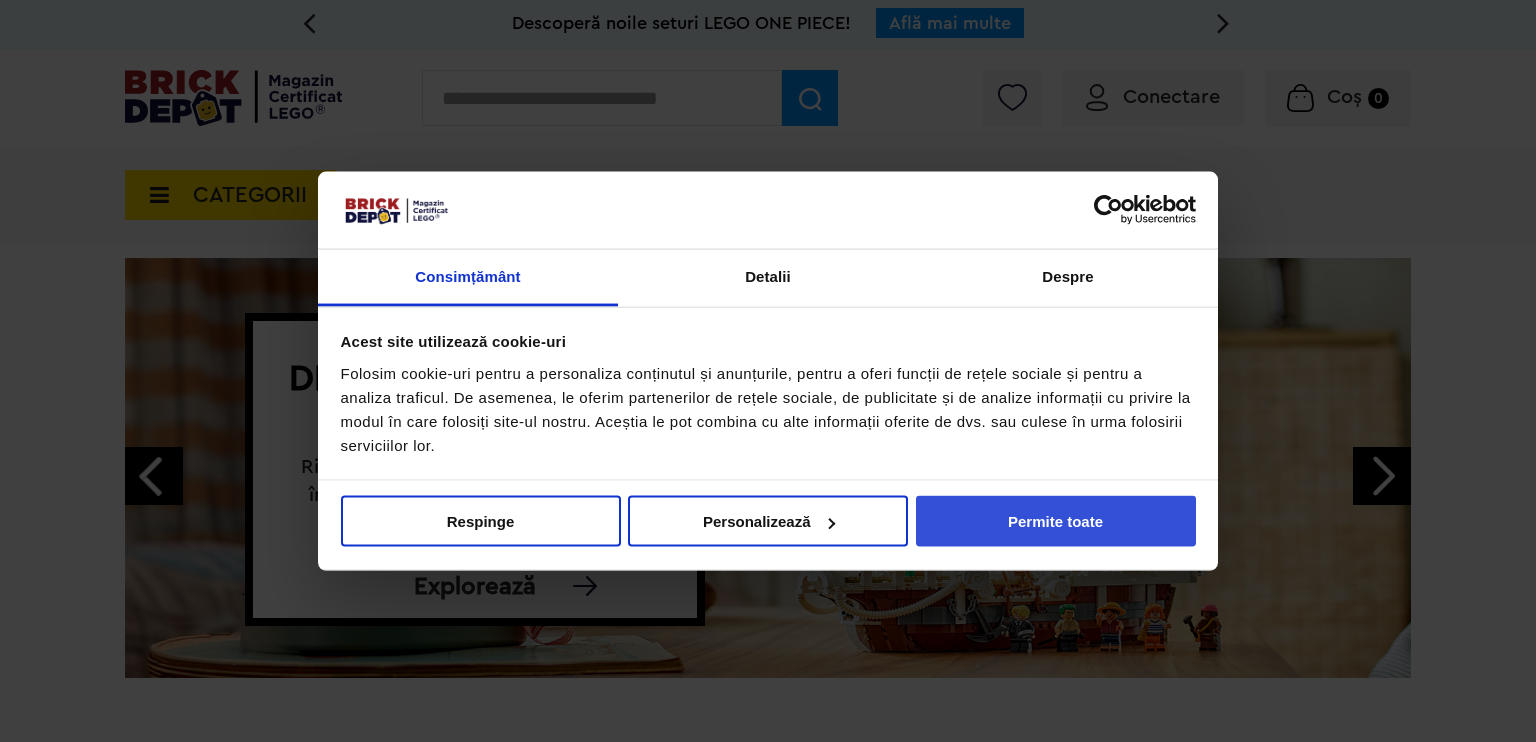 click on "Permite toate" at bounding box center [1056, 521] 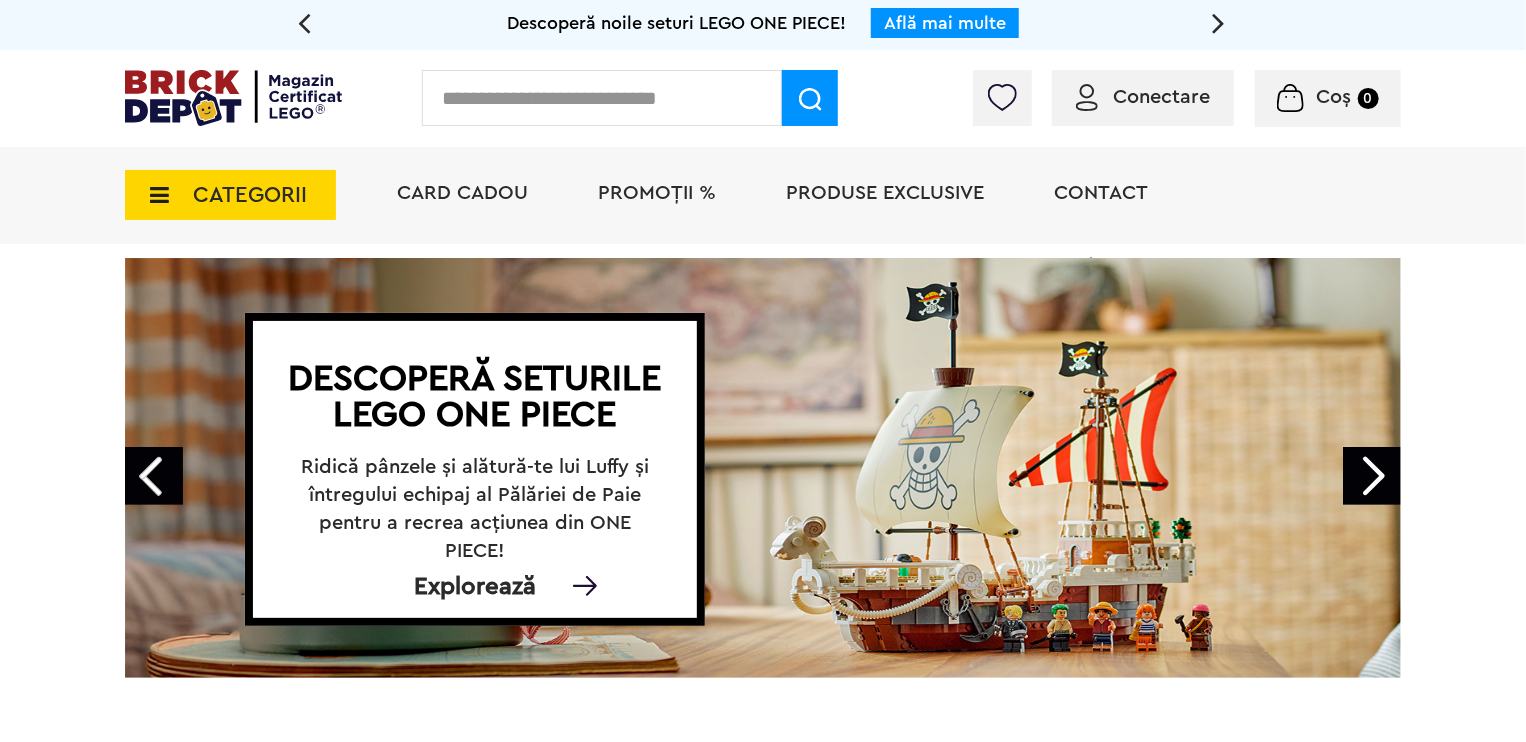 click at bounding box center (153, 195) 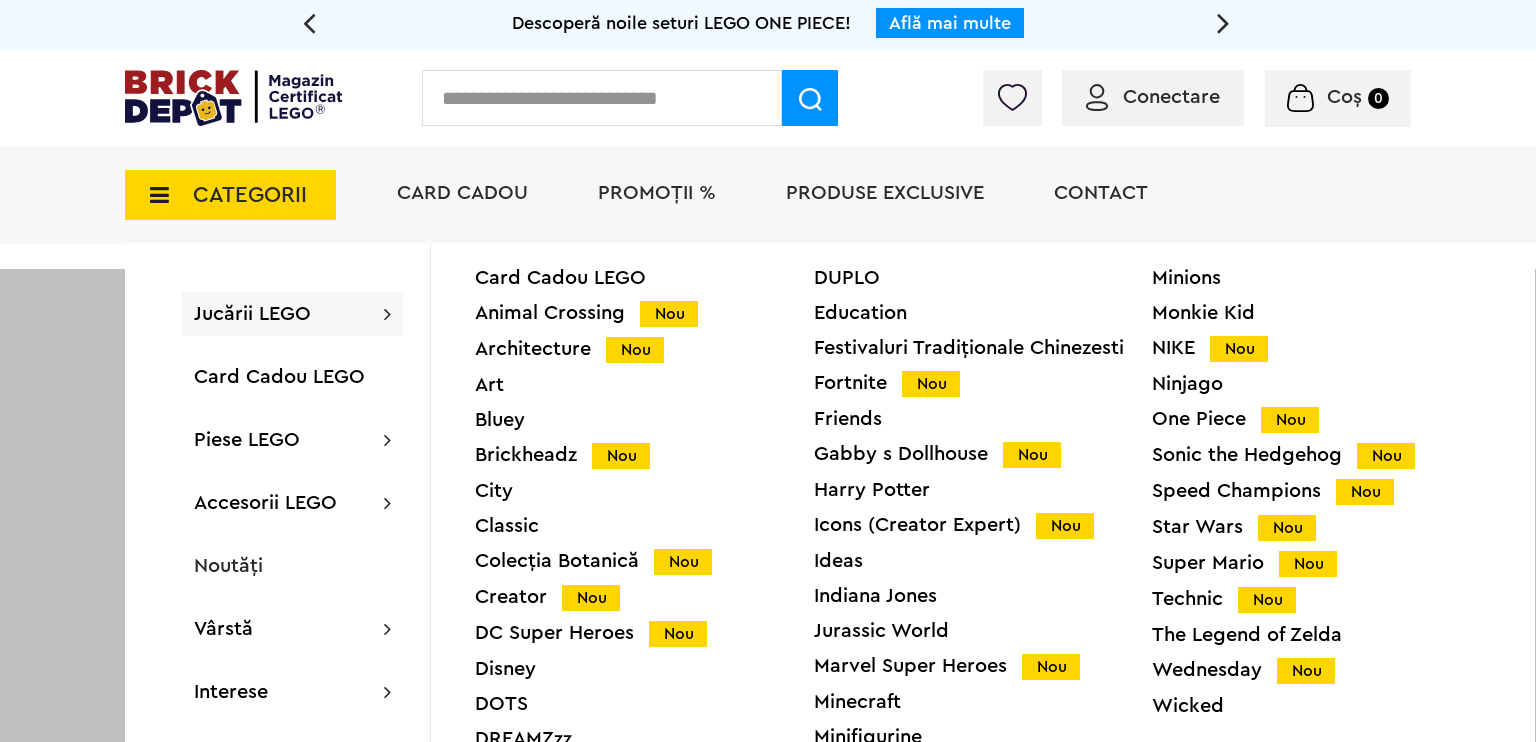 click on "Technic Nou" at bounding box center [1321, 599] 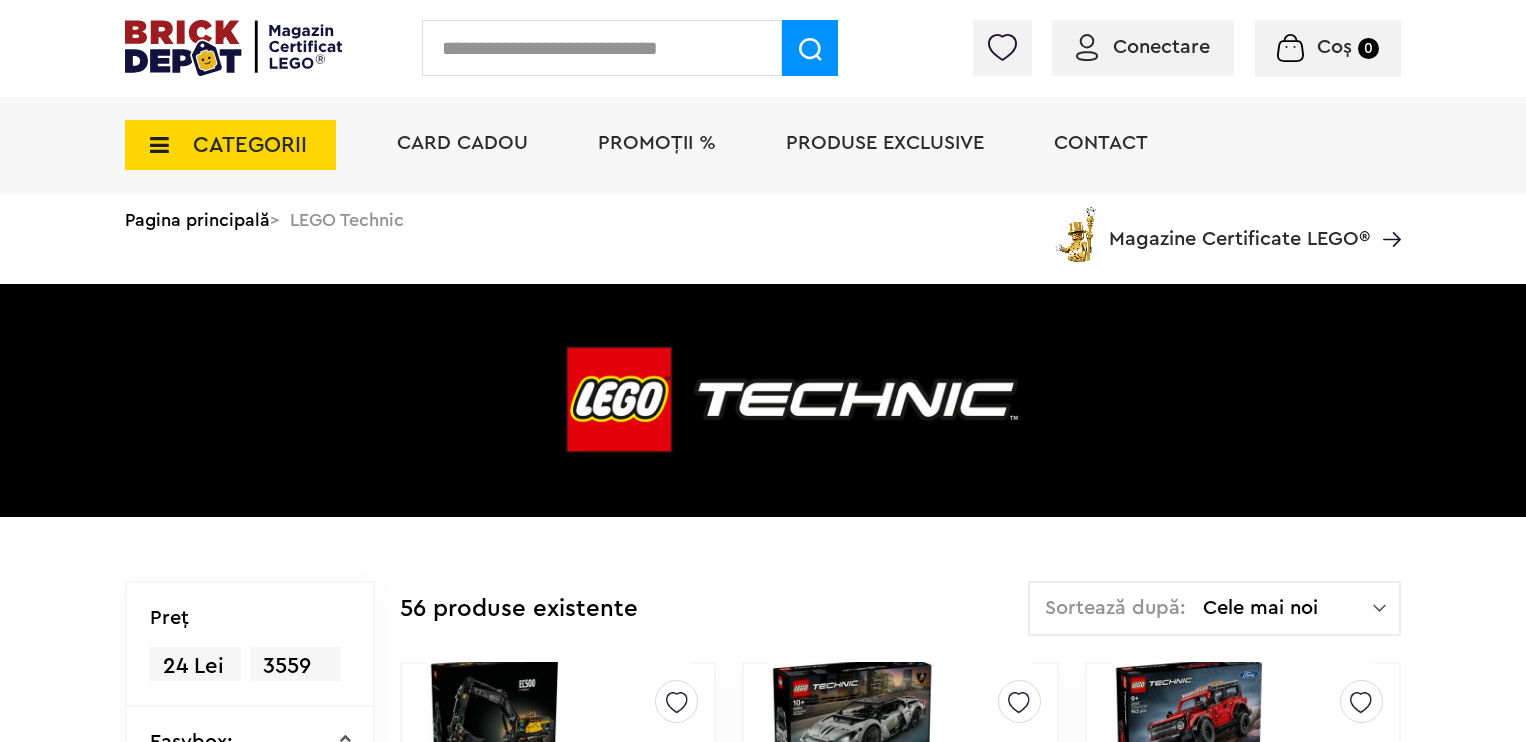 scroll, scrollTop: 0, scrollLeft: 0, axis: both 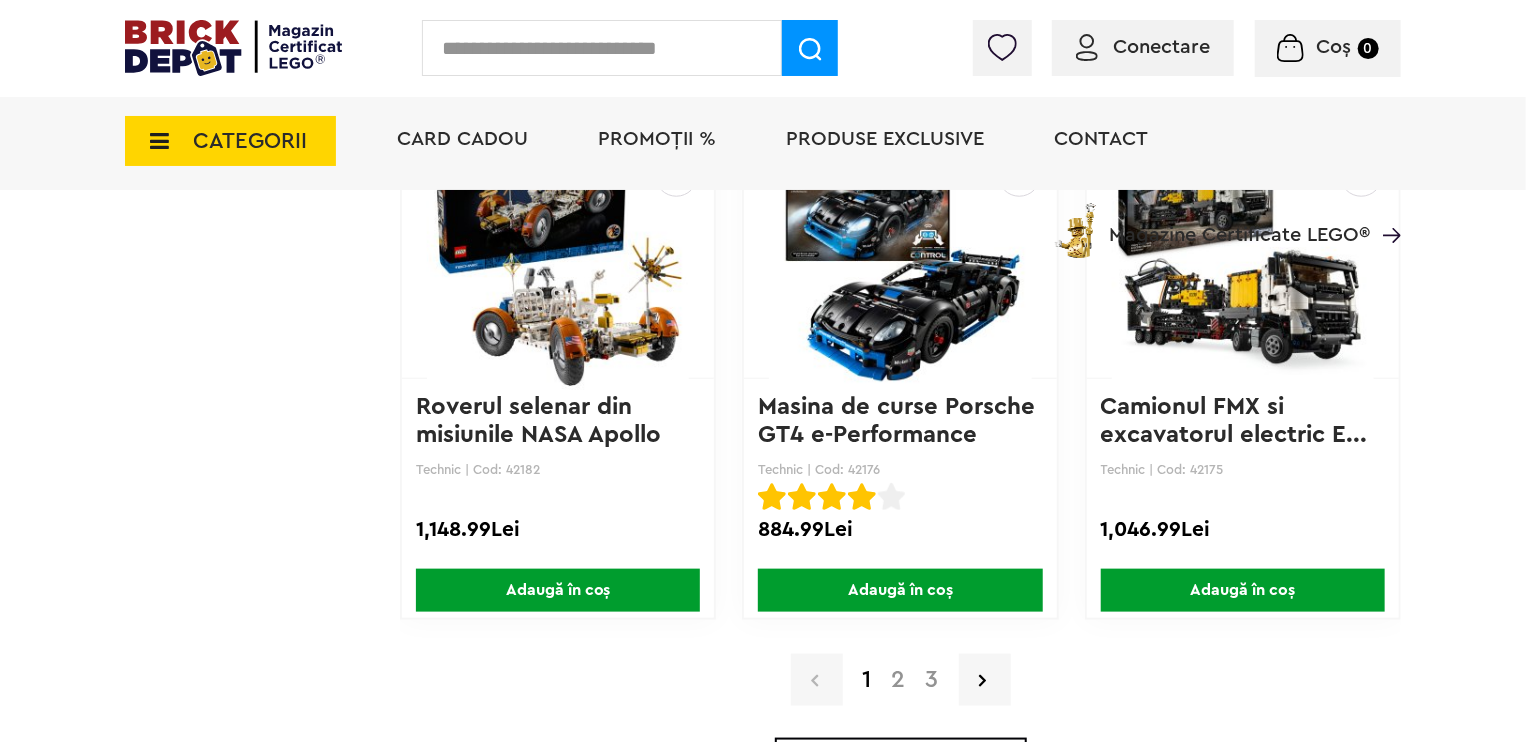 click on "2" at bounding box center [899, 680] 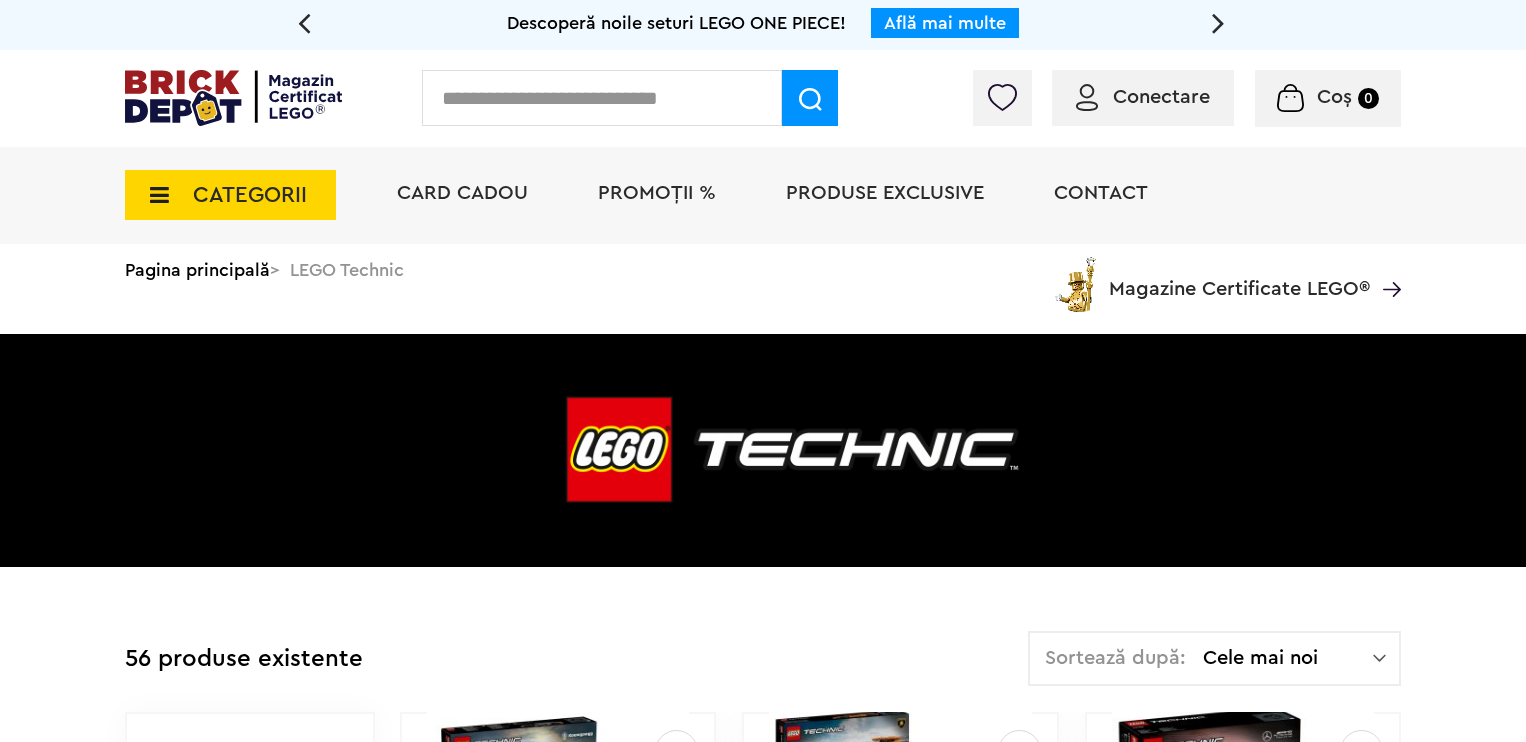 scroll, scrollTop: 0, scrollLeft: 0, axis: both 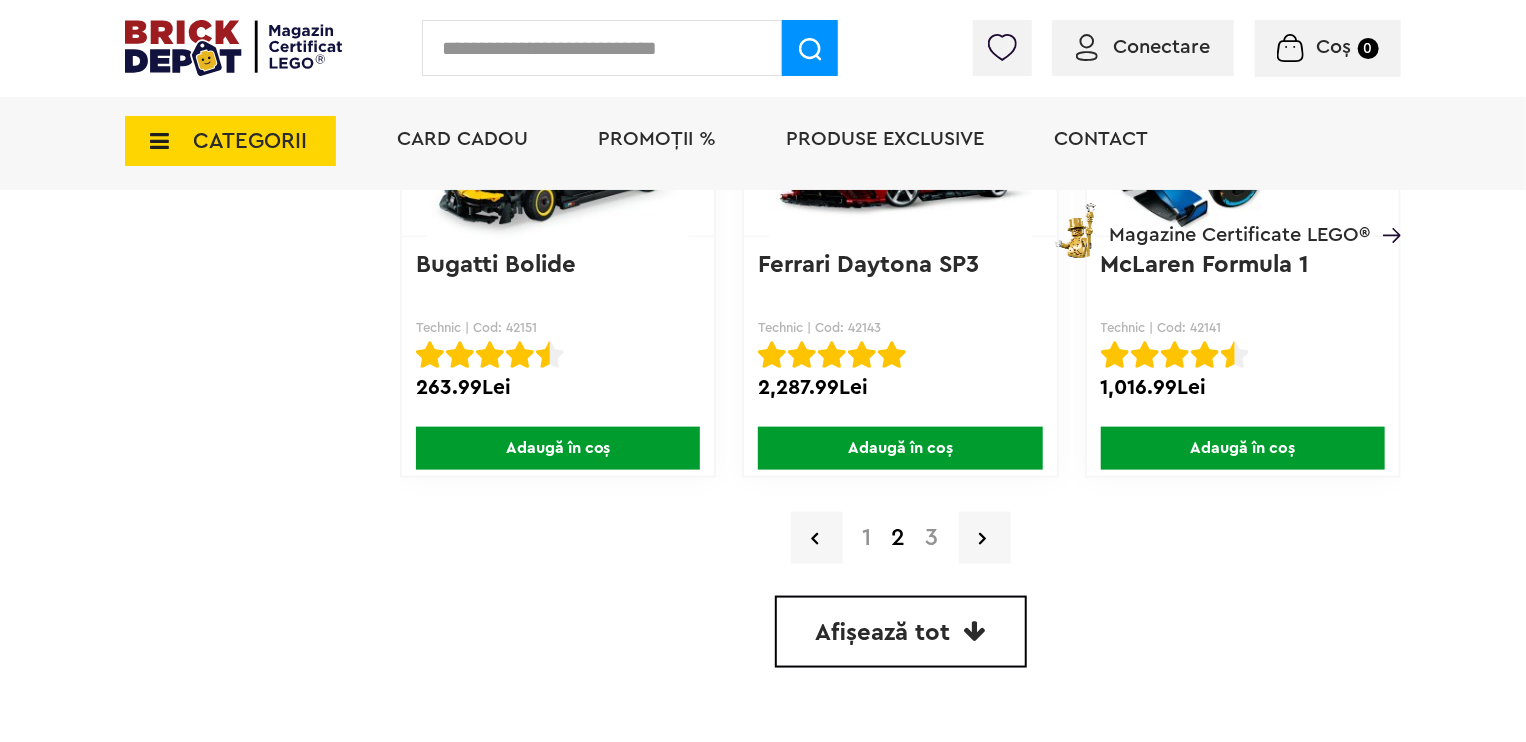 click on "1" at bounding box center (867, 538) 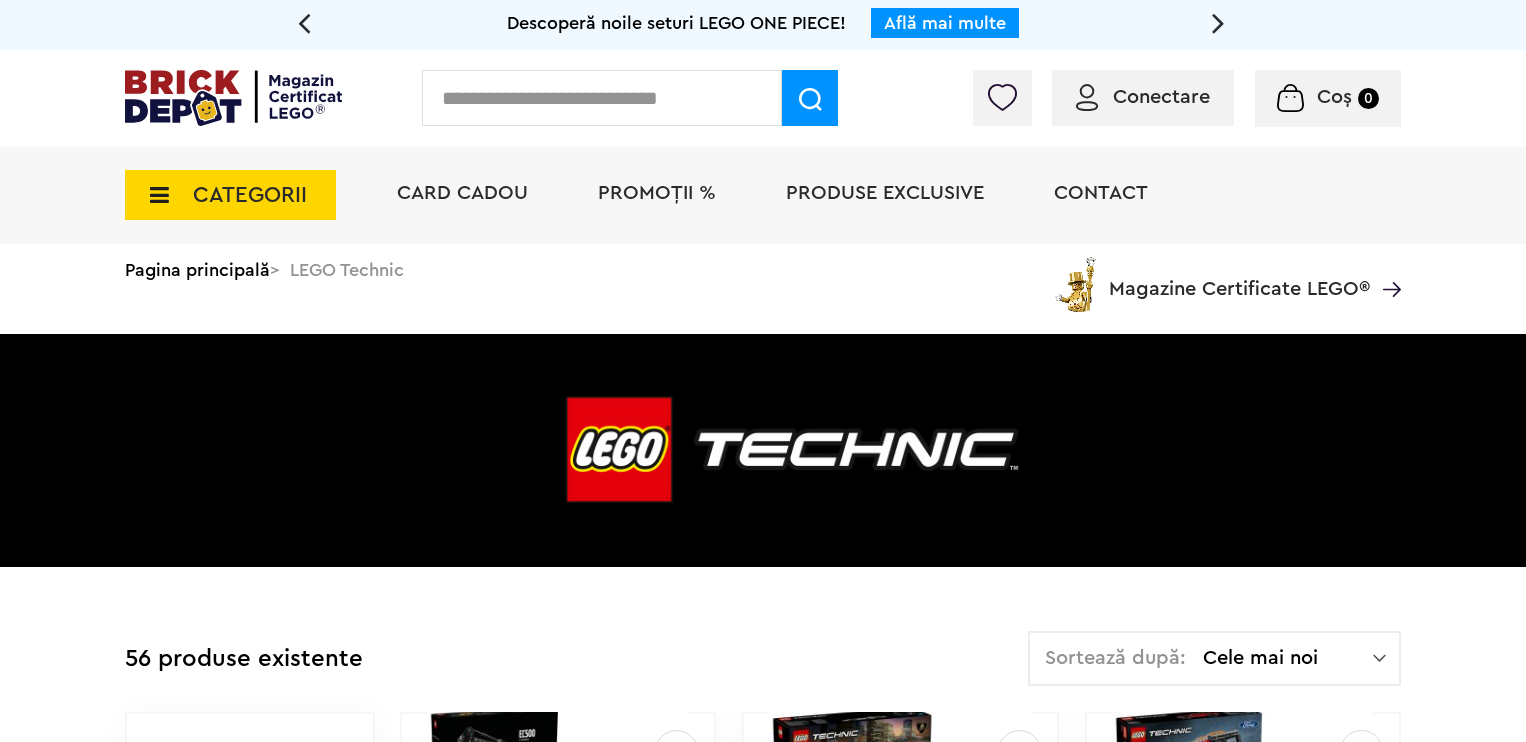 scroll, scrollTop: 0, scrollLeft: 0, axis: both 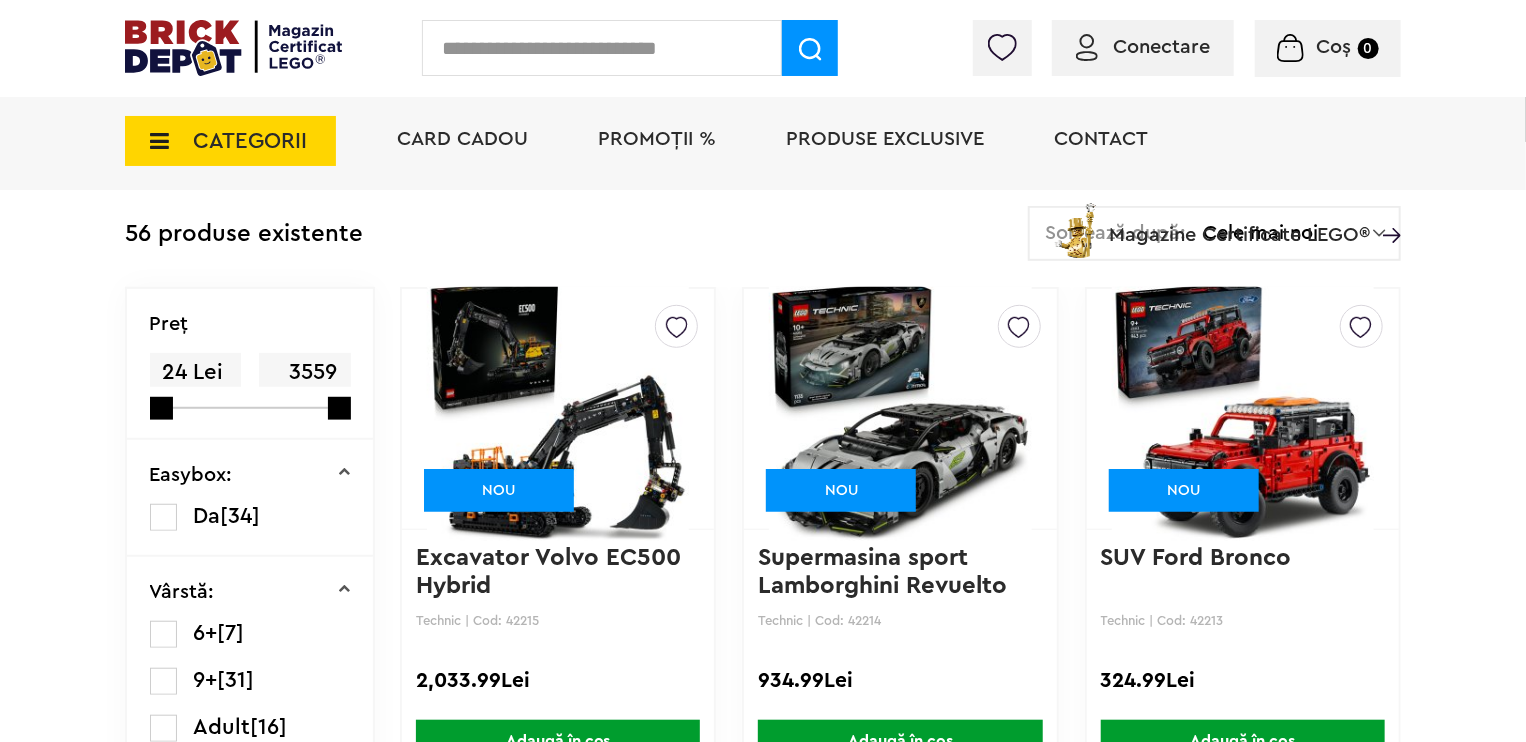 click at bounding box center [558, 409] 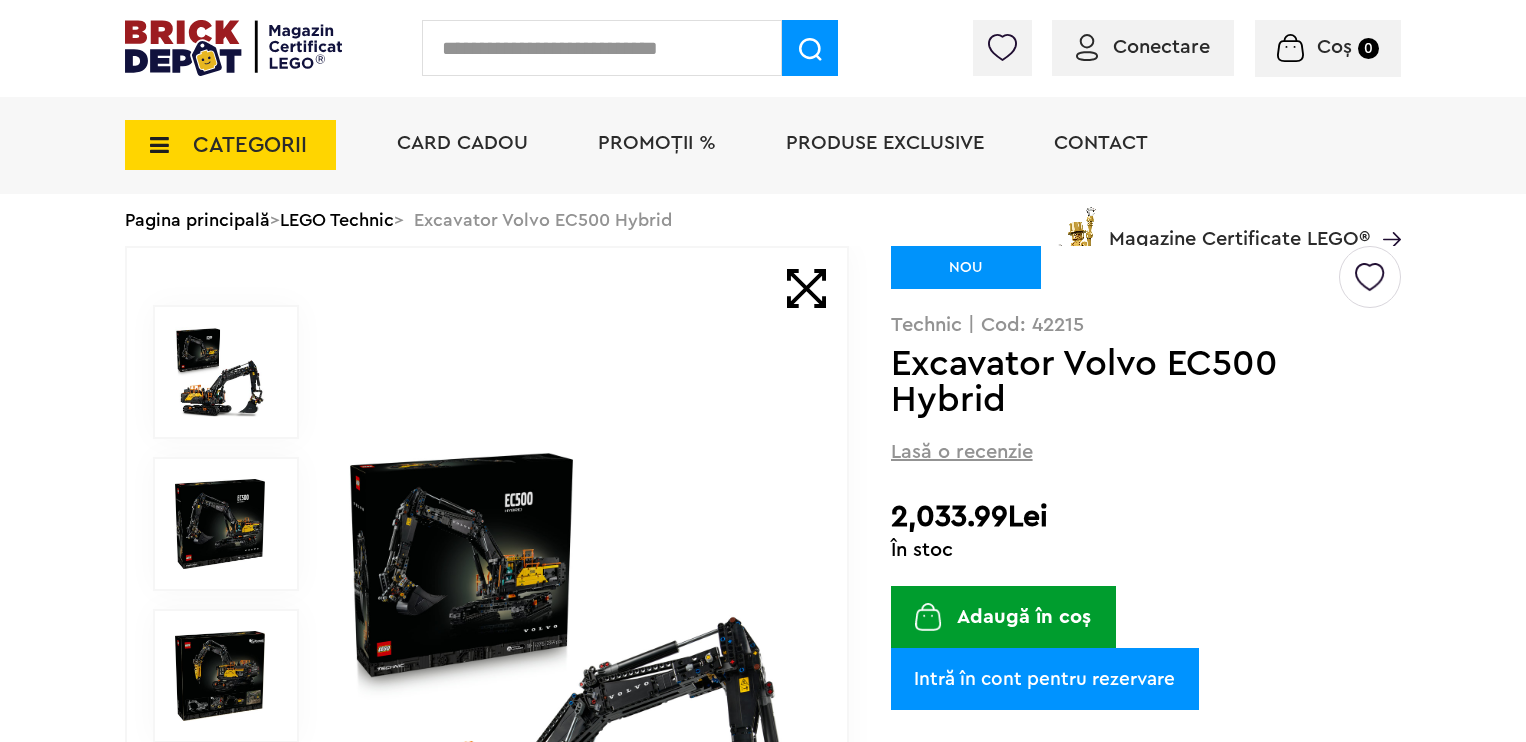 scroll, scrollTop: 0, scrollLeft: 0, axis: both 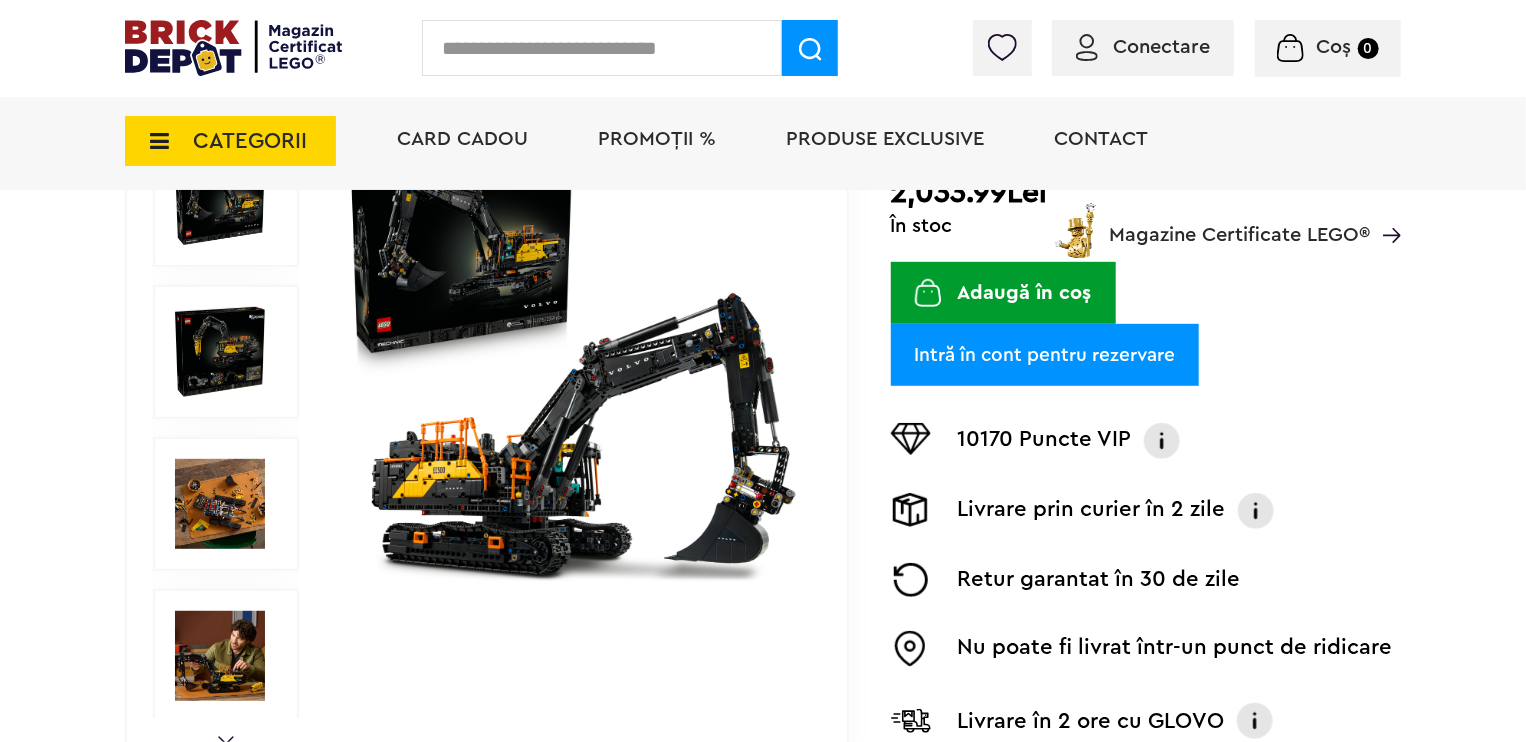 click at bounding box center (220, 504) 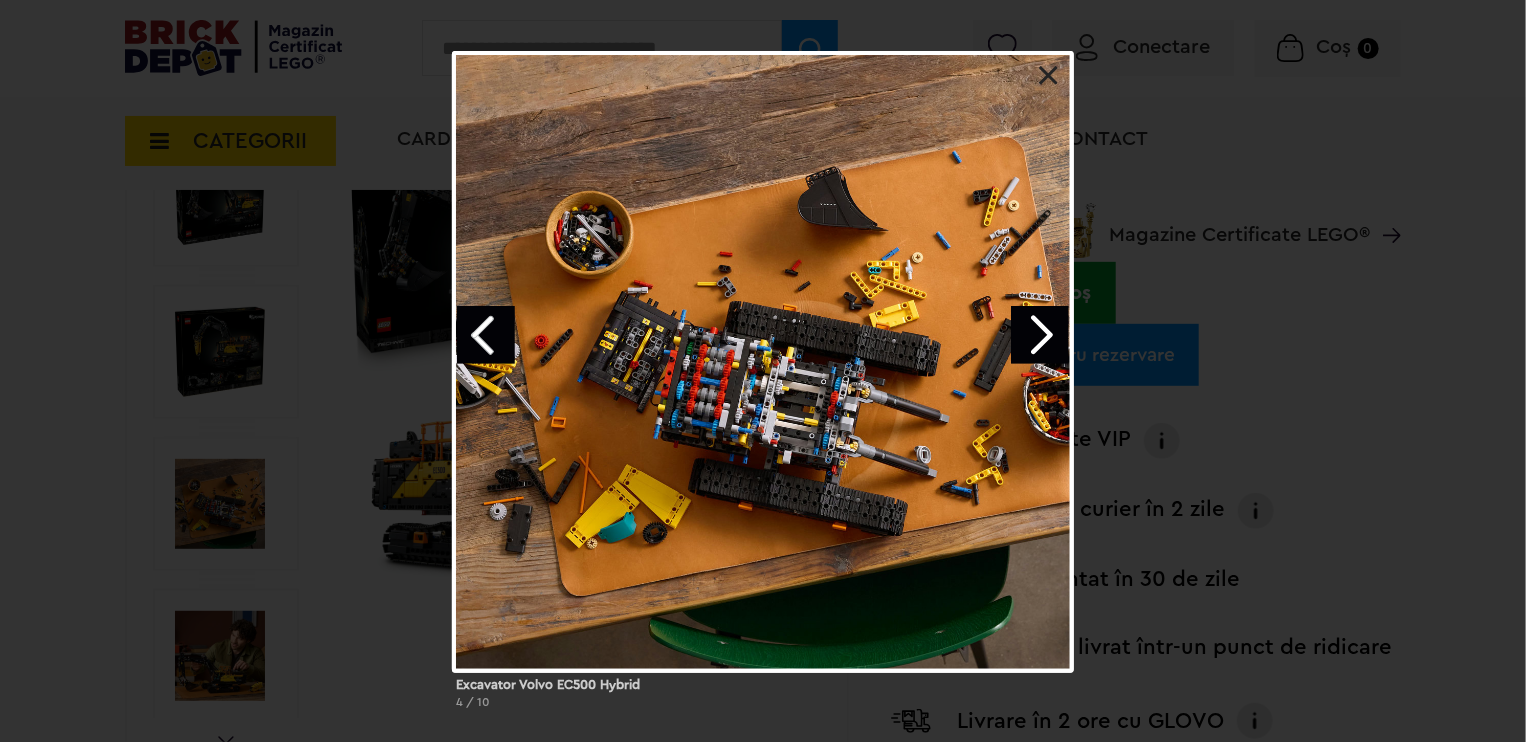 click at bounding box center (1040, 335) 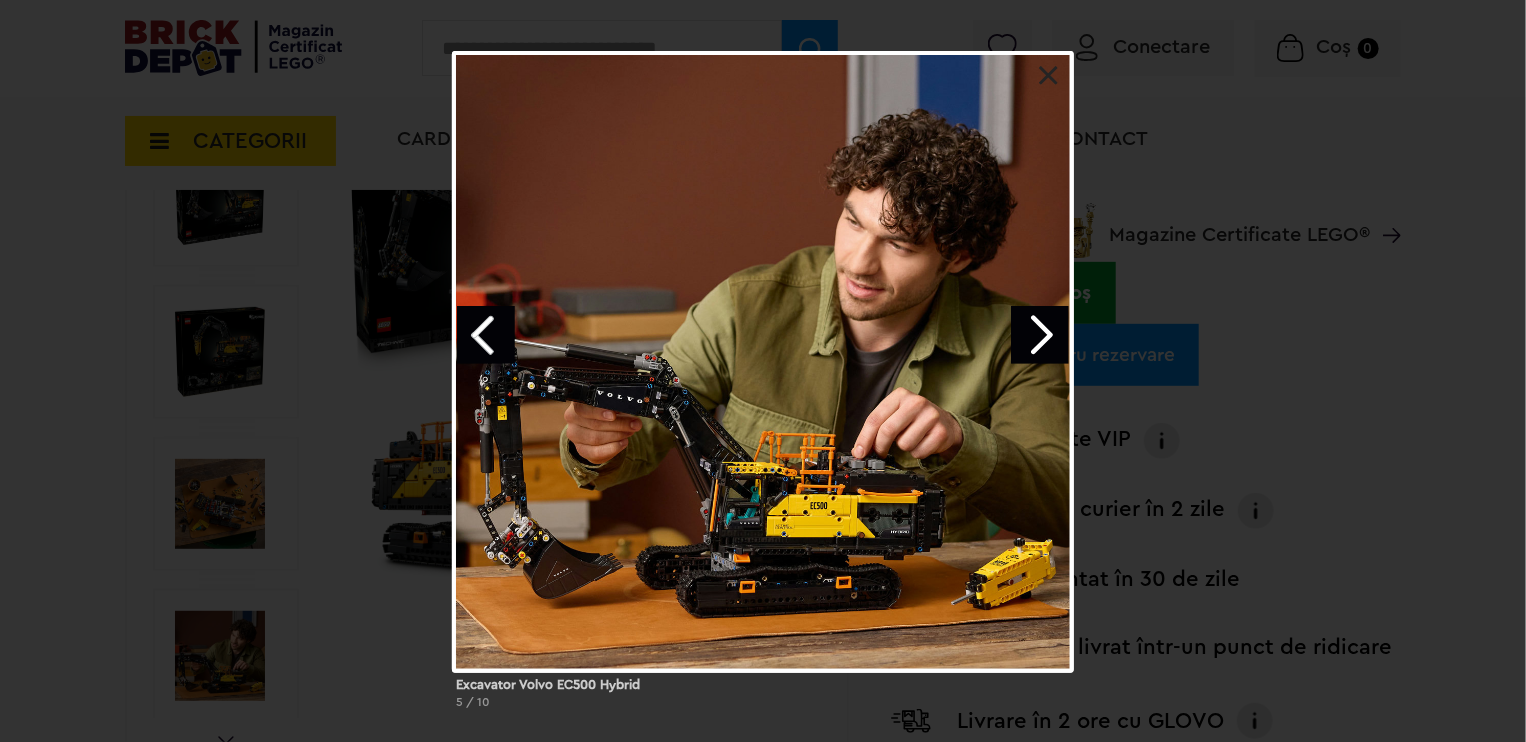 click at bounding box center [1049, 76] 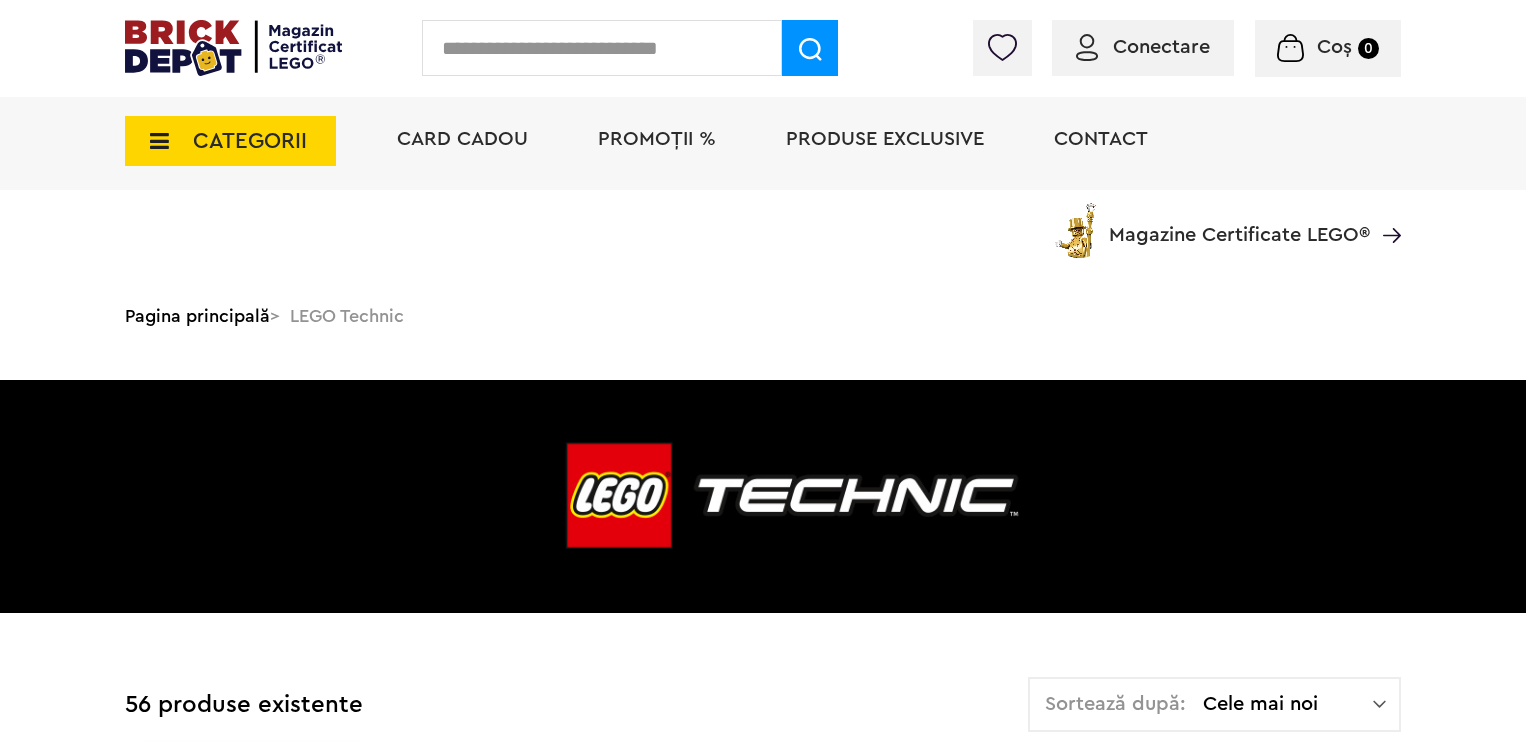 scroll, scrollTop: 425, scrollLeft: 0, axis: vertical 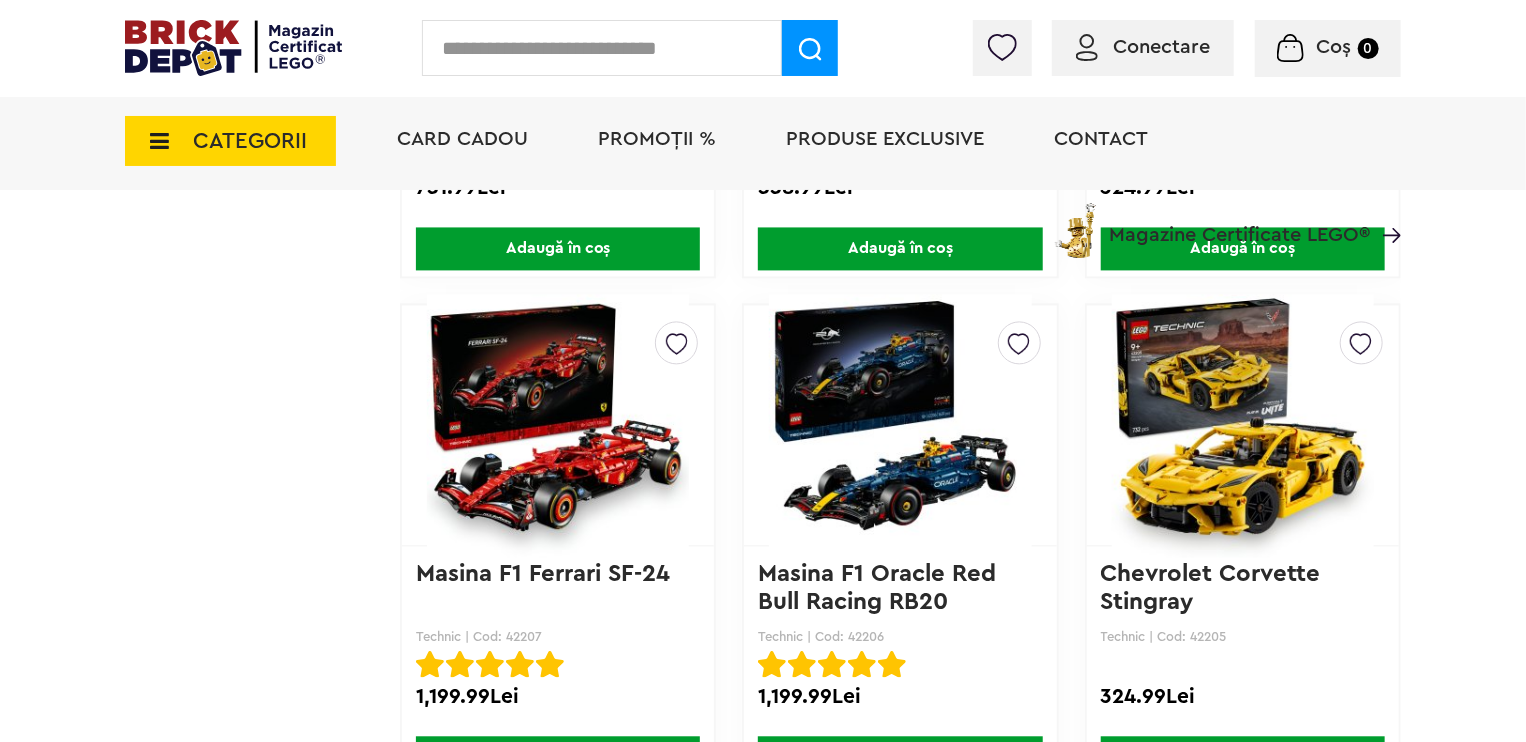click at bounding box center [558, 425] 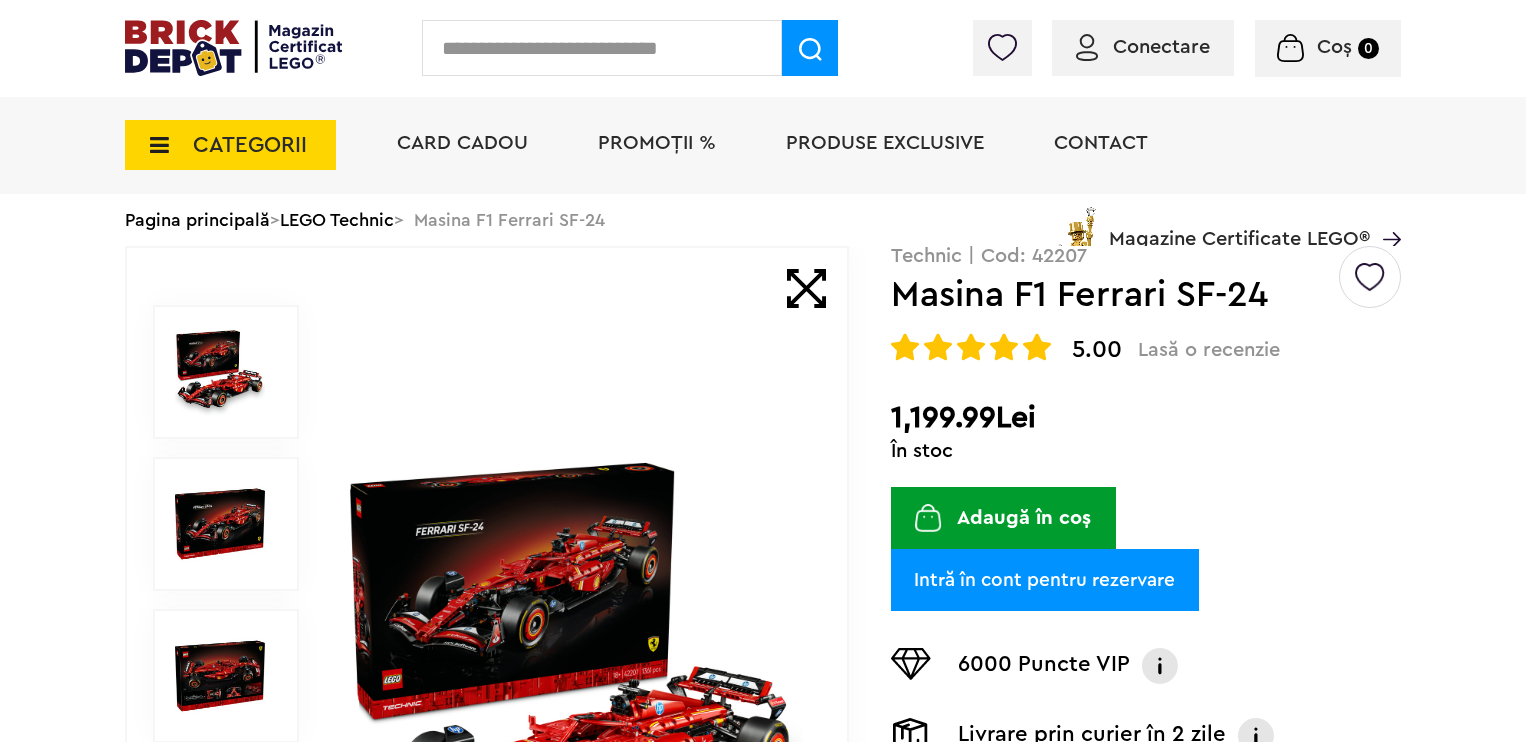 scroll, scrollTop: 0, scrollLeft: 0, axis: both 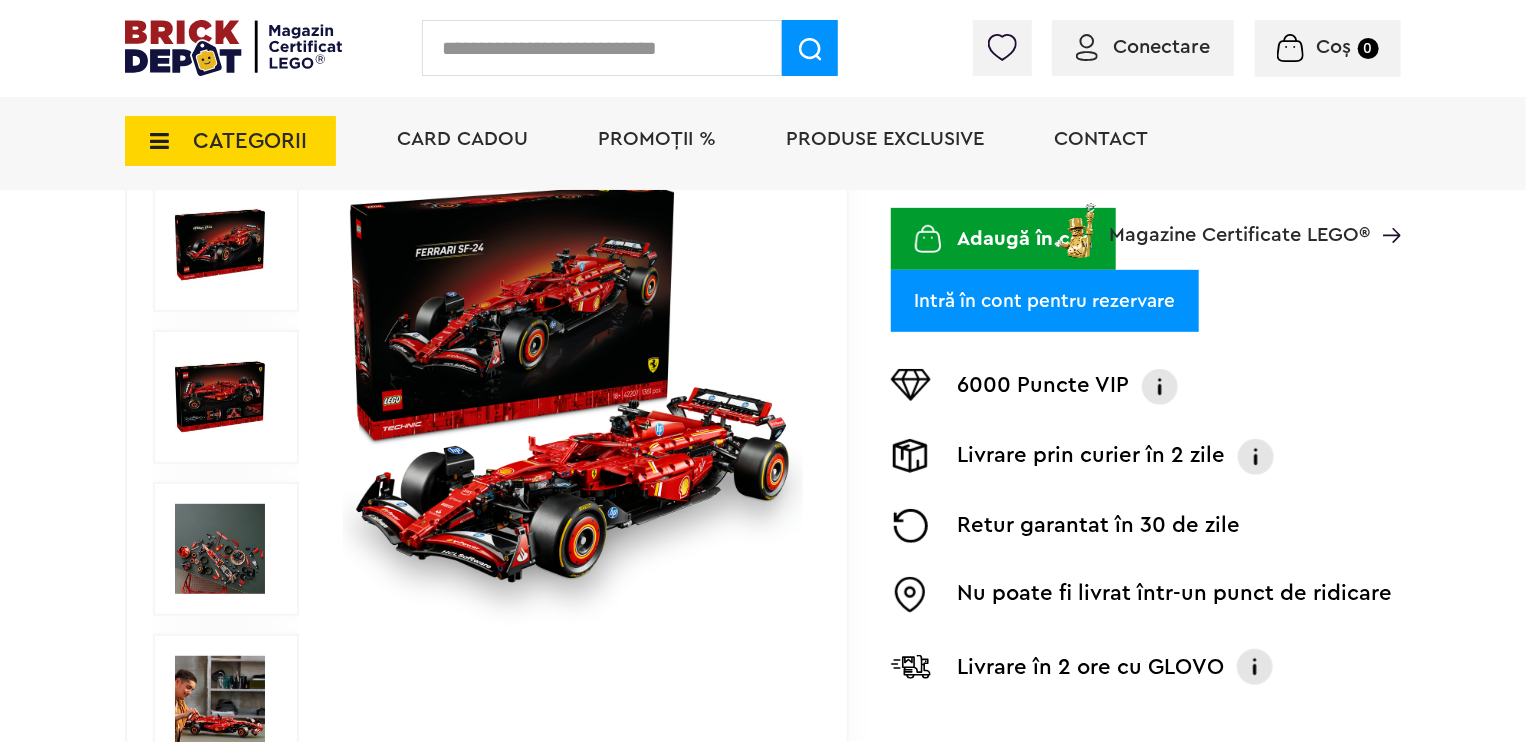 click at bounding box center [220, 549] 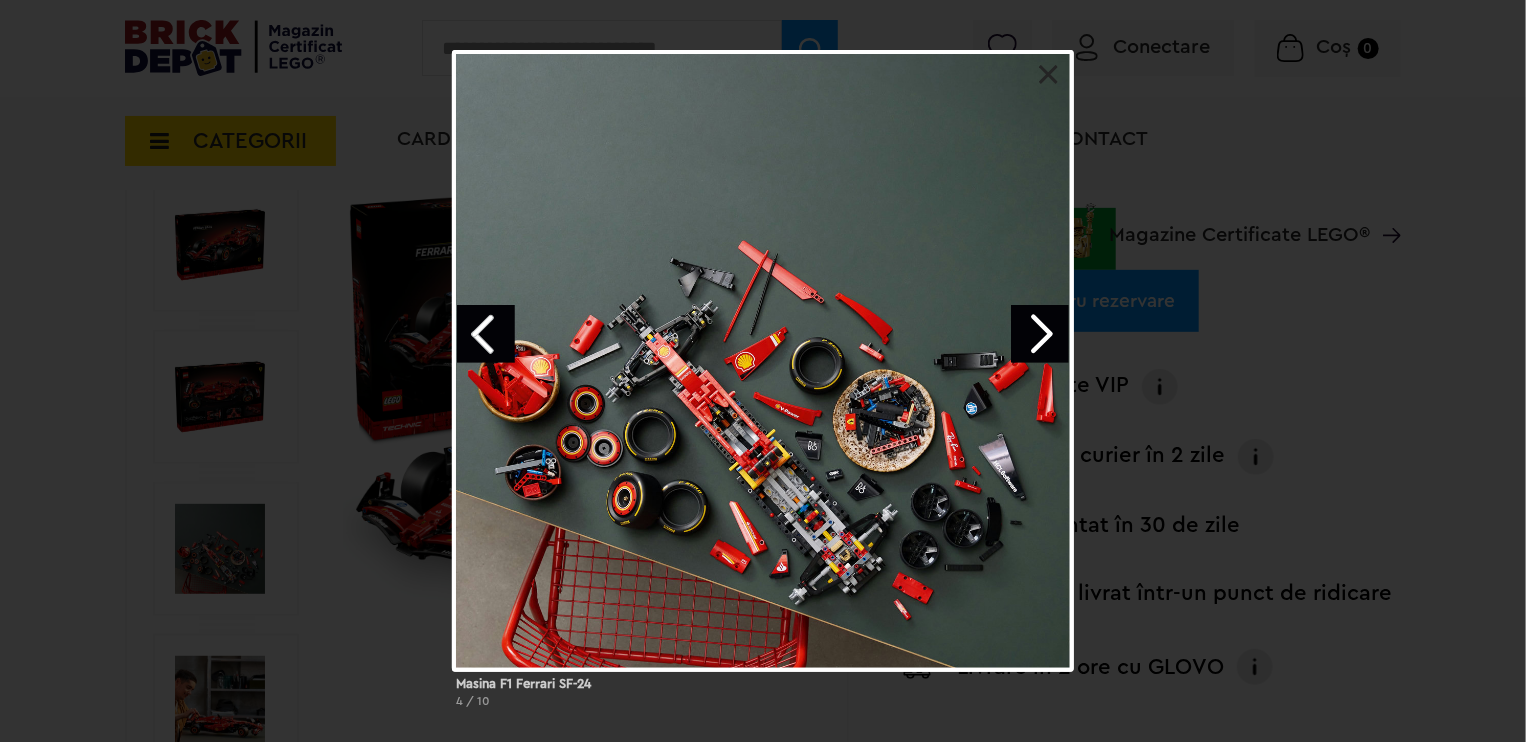 click at bounding box center [1040, 334] 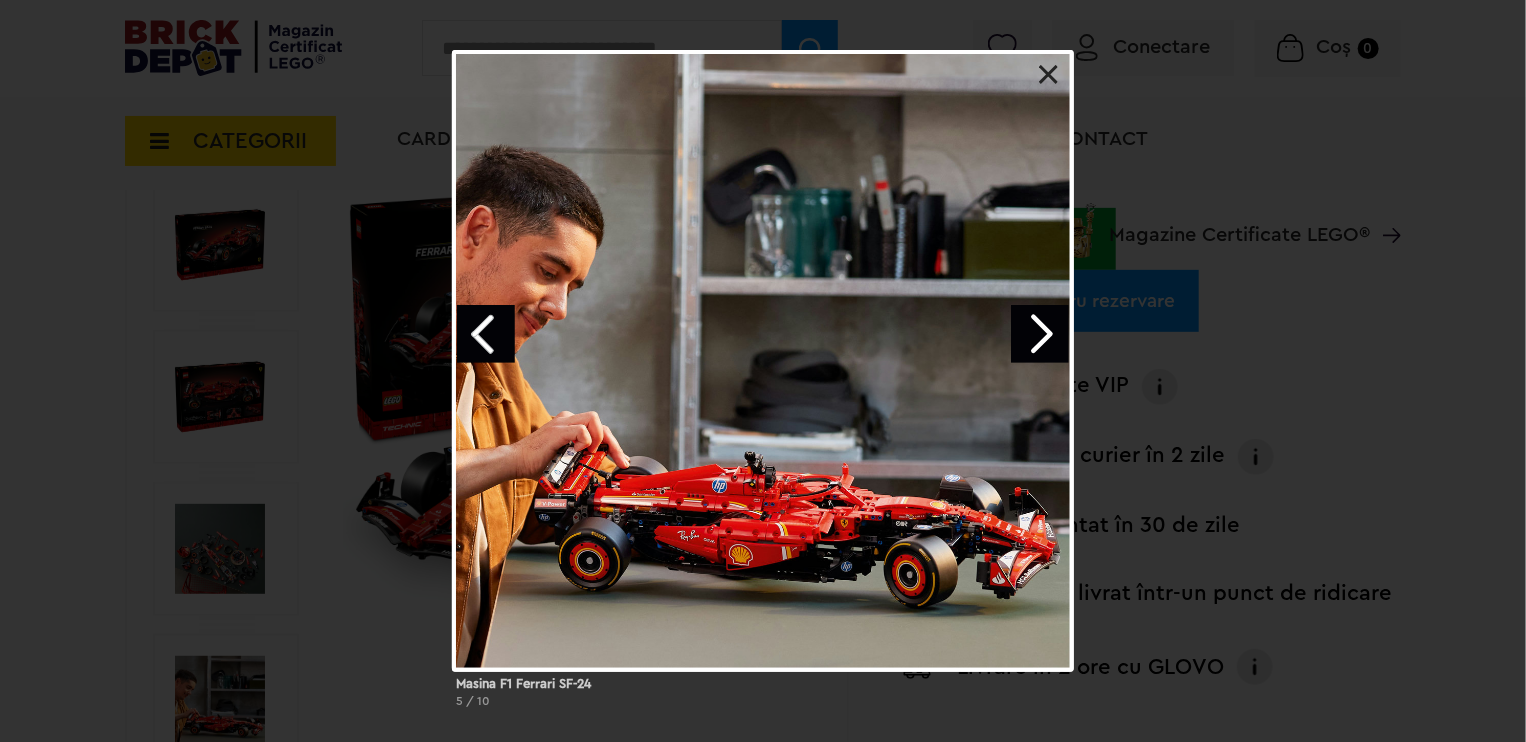 click at bounding box center (1040, 334) 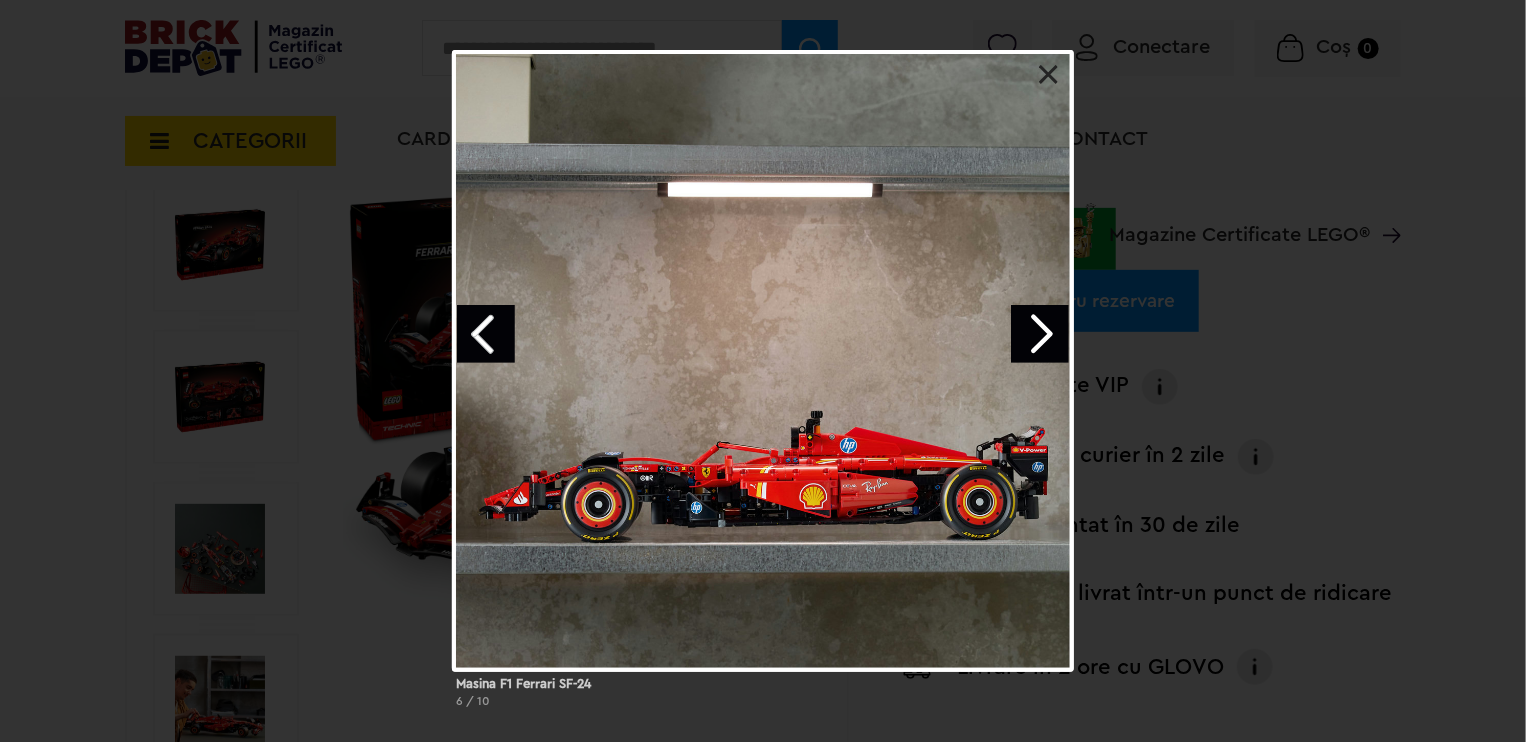 click at bounding box center (1040, 334) 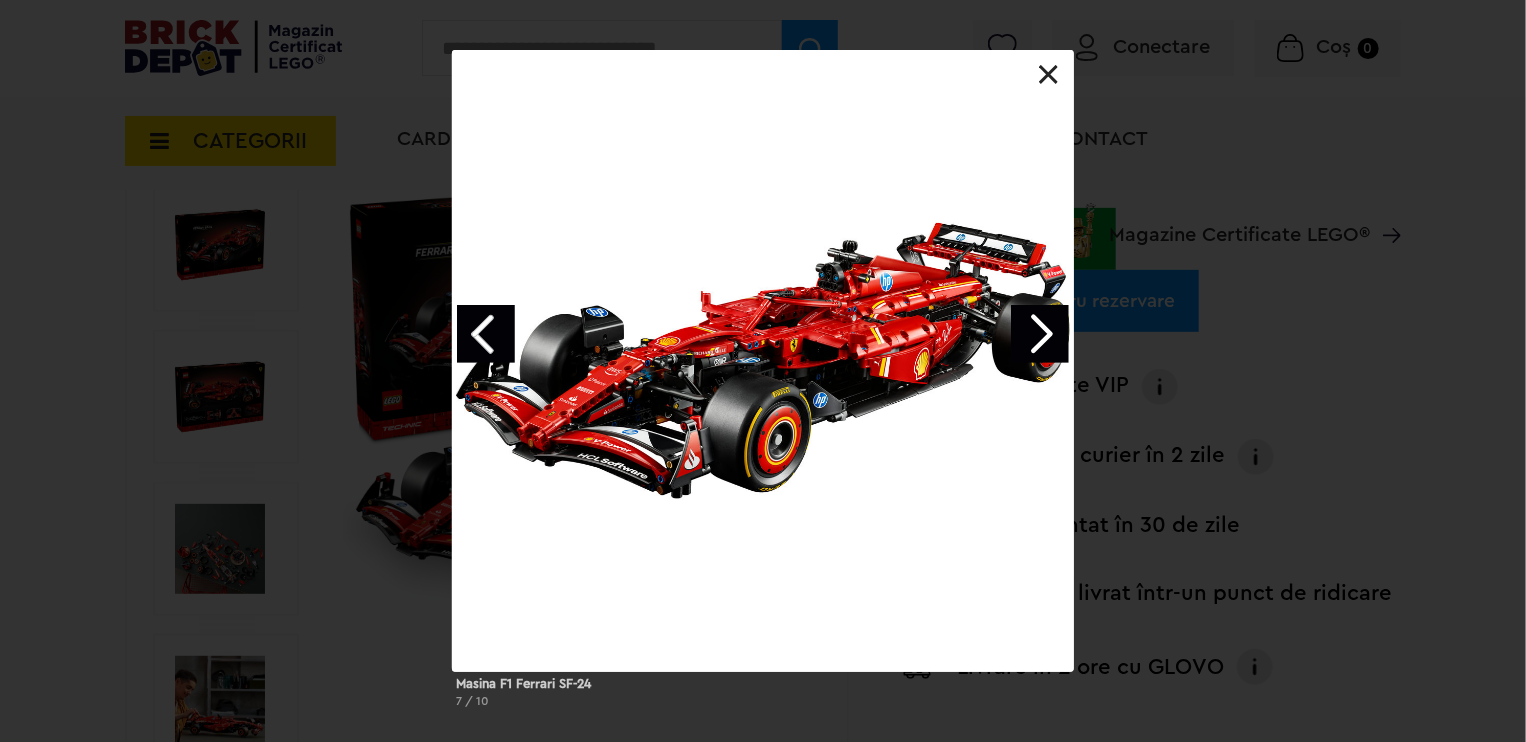 click at bounding box center (1040, 334) 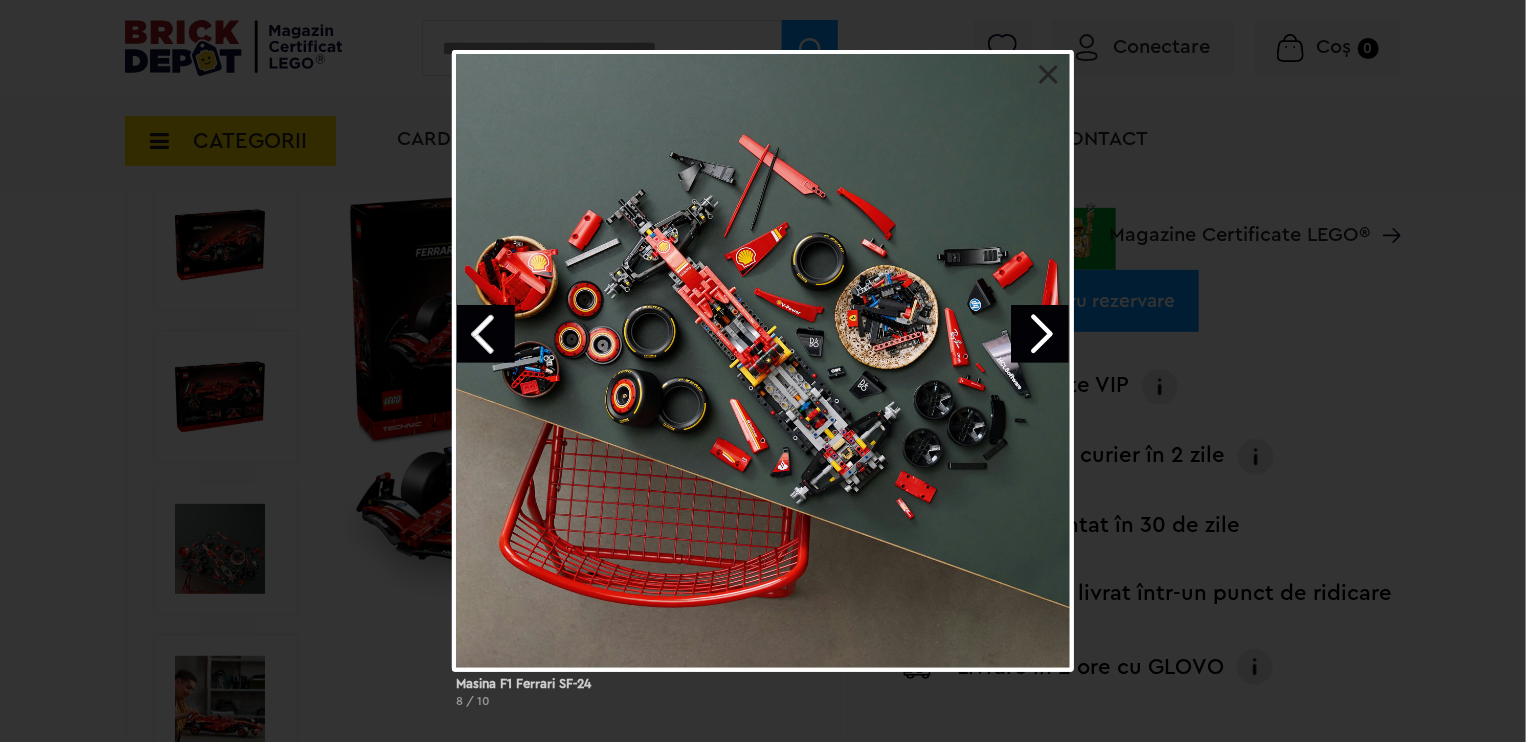click at bounding box center [1040, 334] 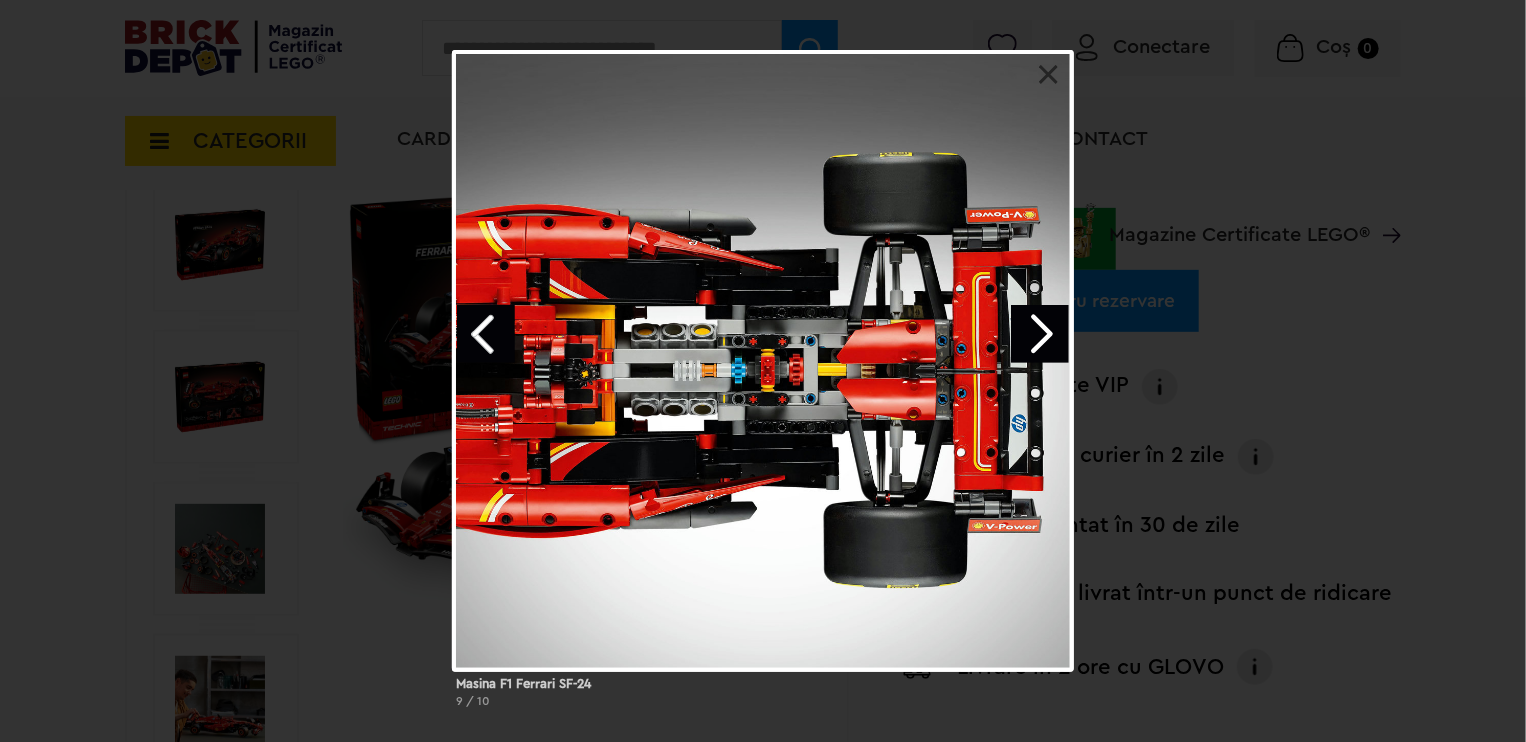 click at bounding box center (1040, 334) 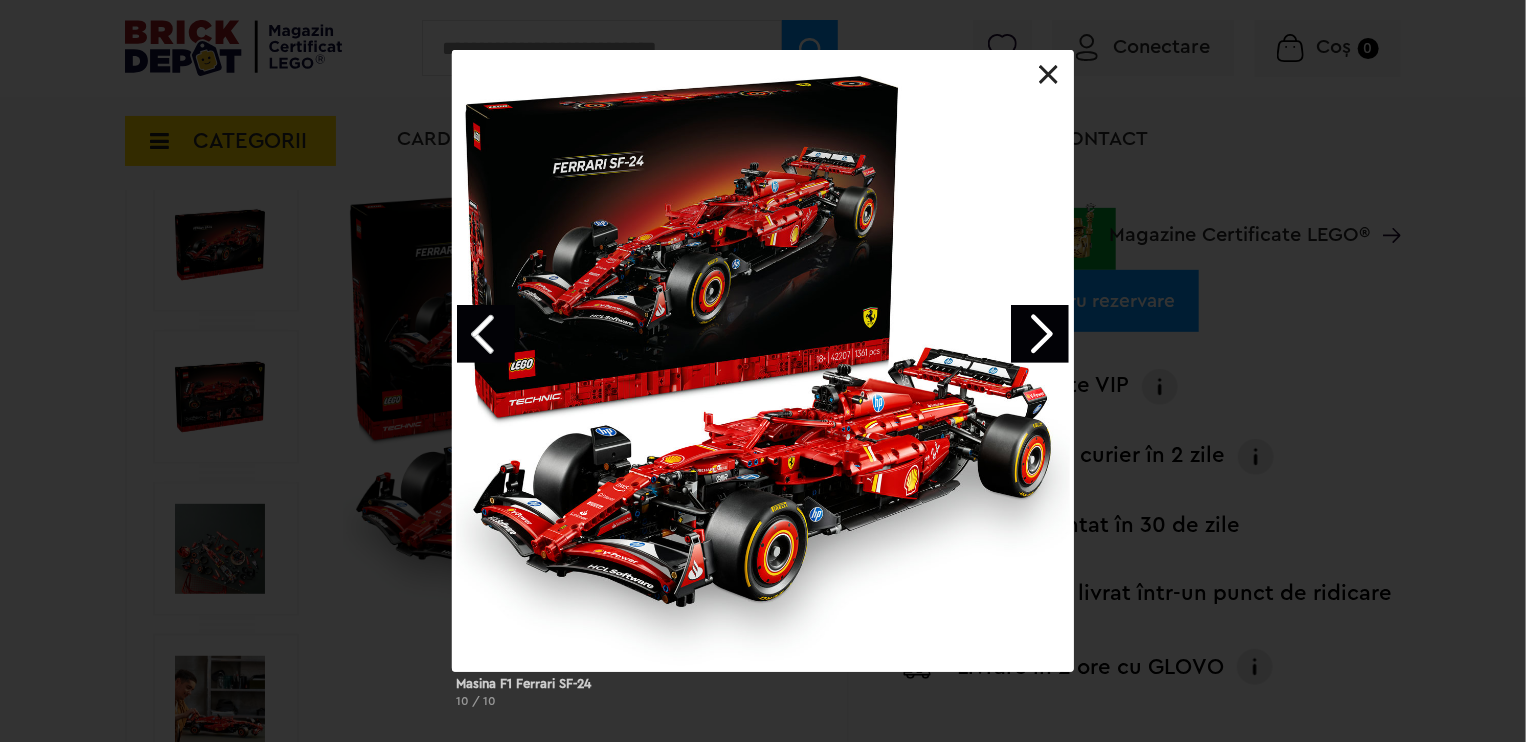 click at bounding box center (1040, 334) 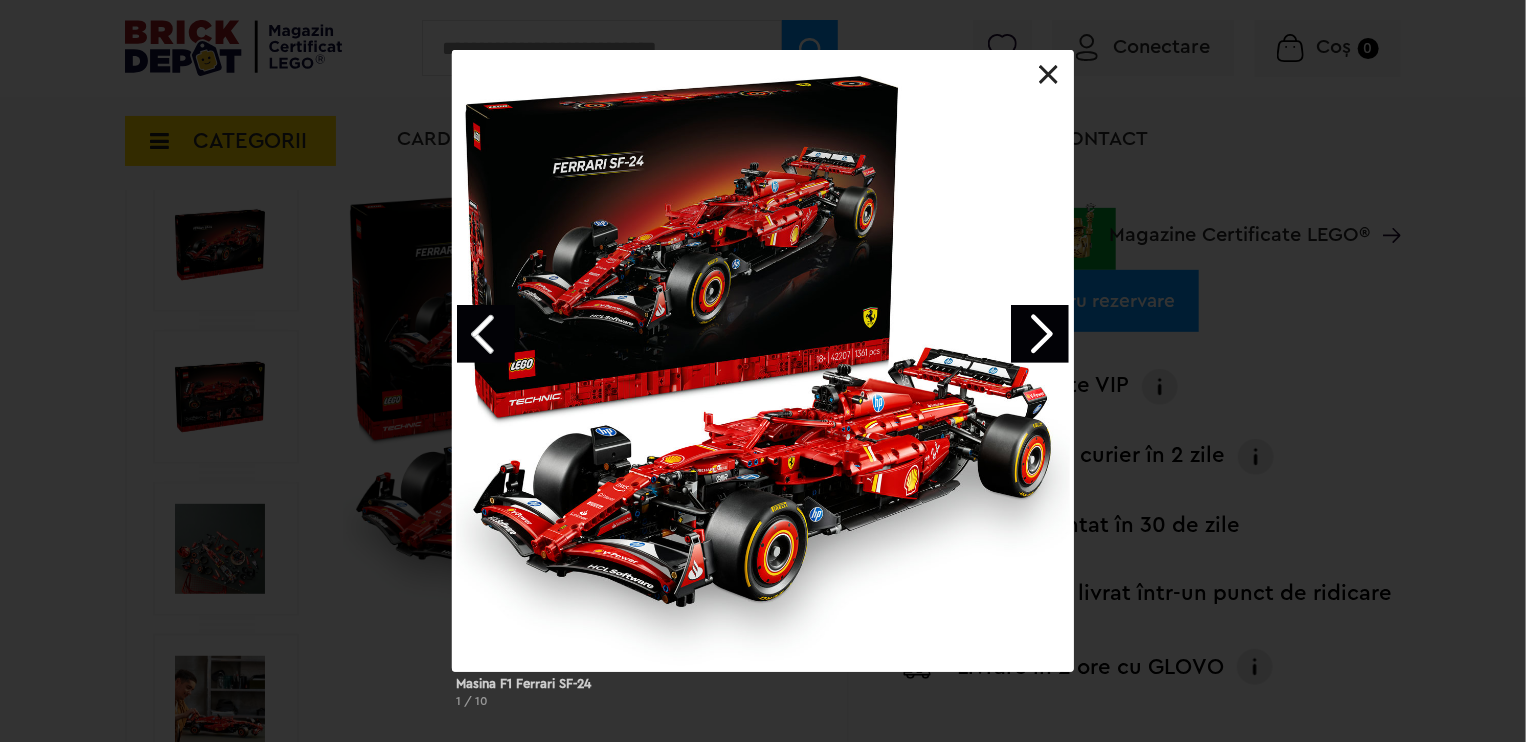click at bounding box center (763, 361) 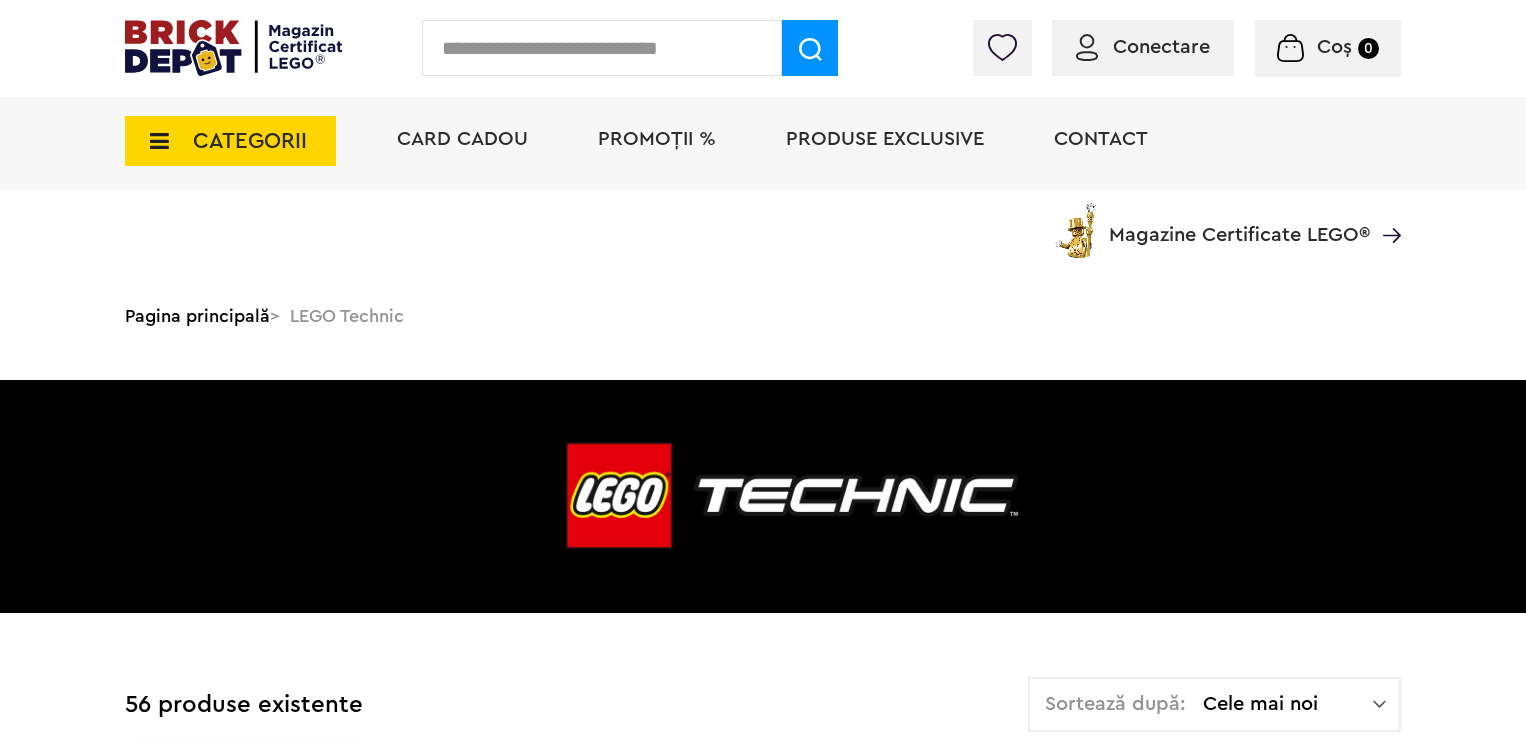 scroll, scrollTop: 1936, scrollLeft: 0, axis: vertical 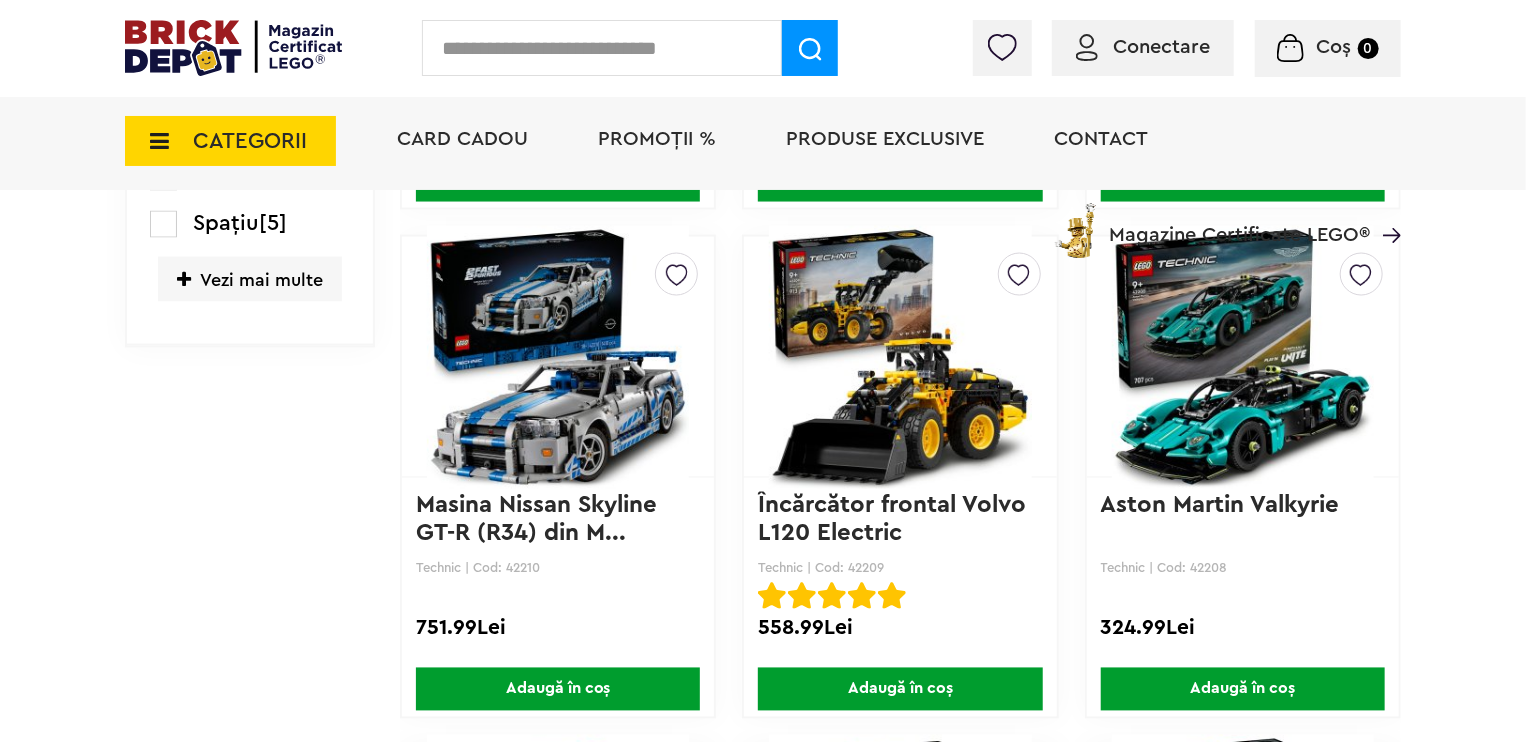 click at bounding box center (153, 141) 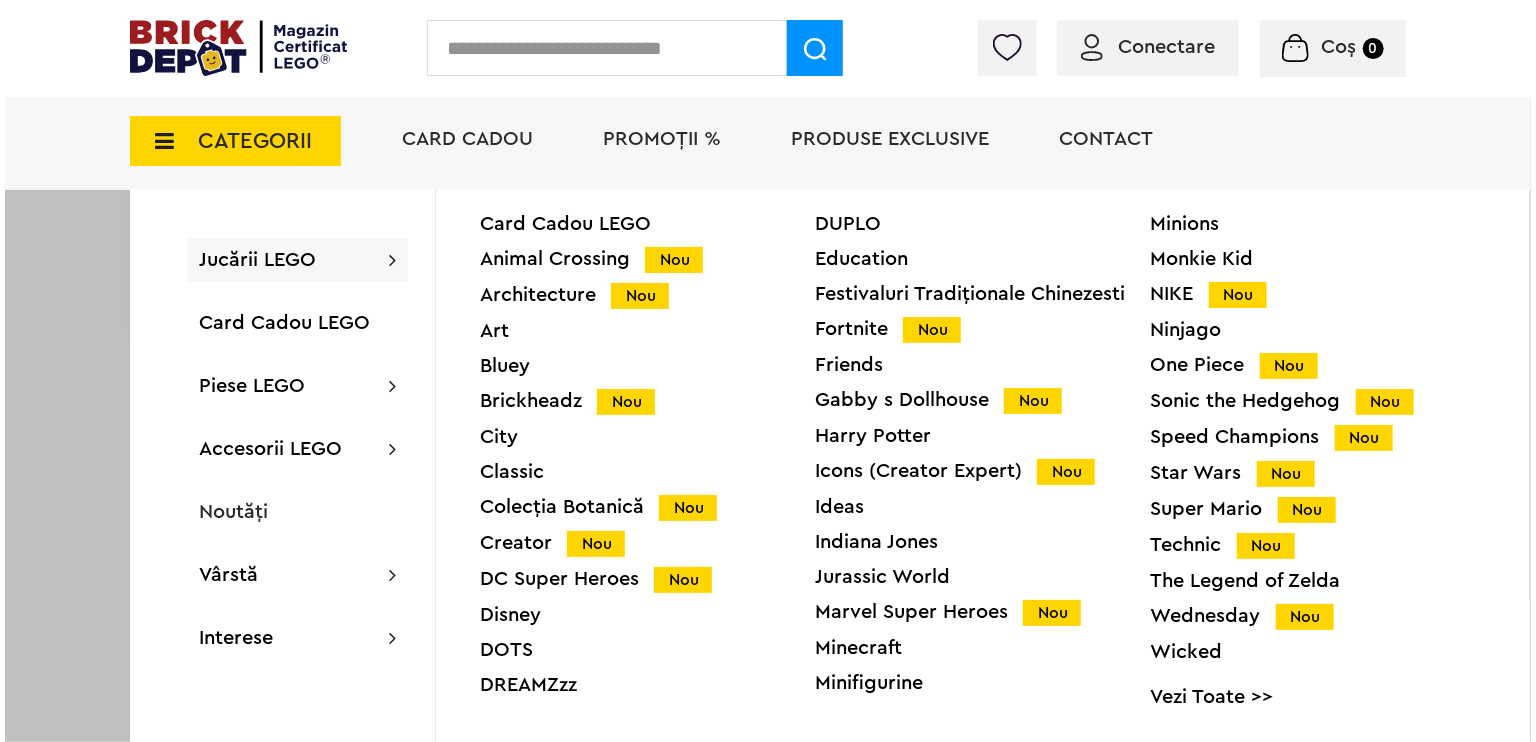 scroll, scrollTop: 1543, scrollLeft: 0, axis: vertical 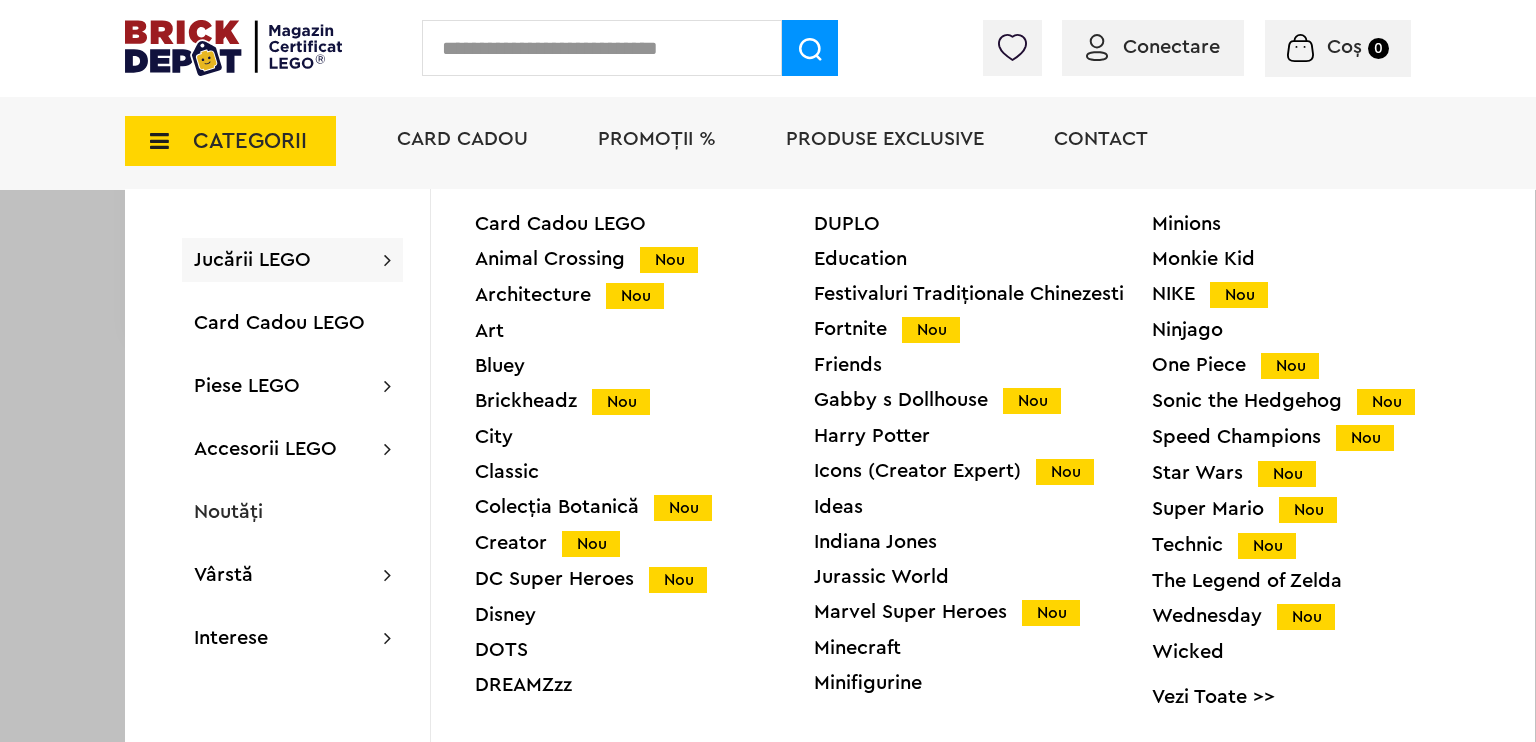 click on "Creator Nou" at bounding box center (644, 543) 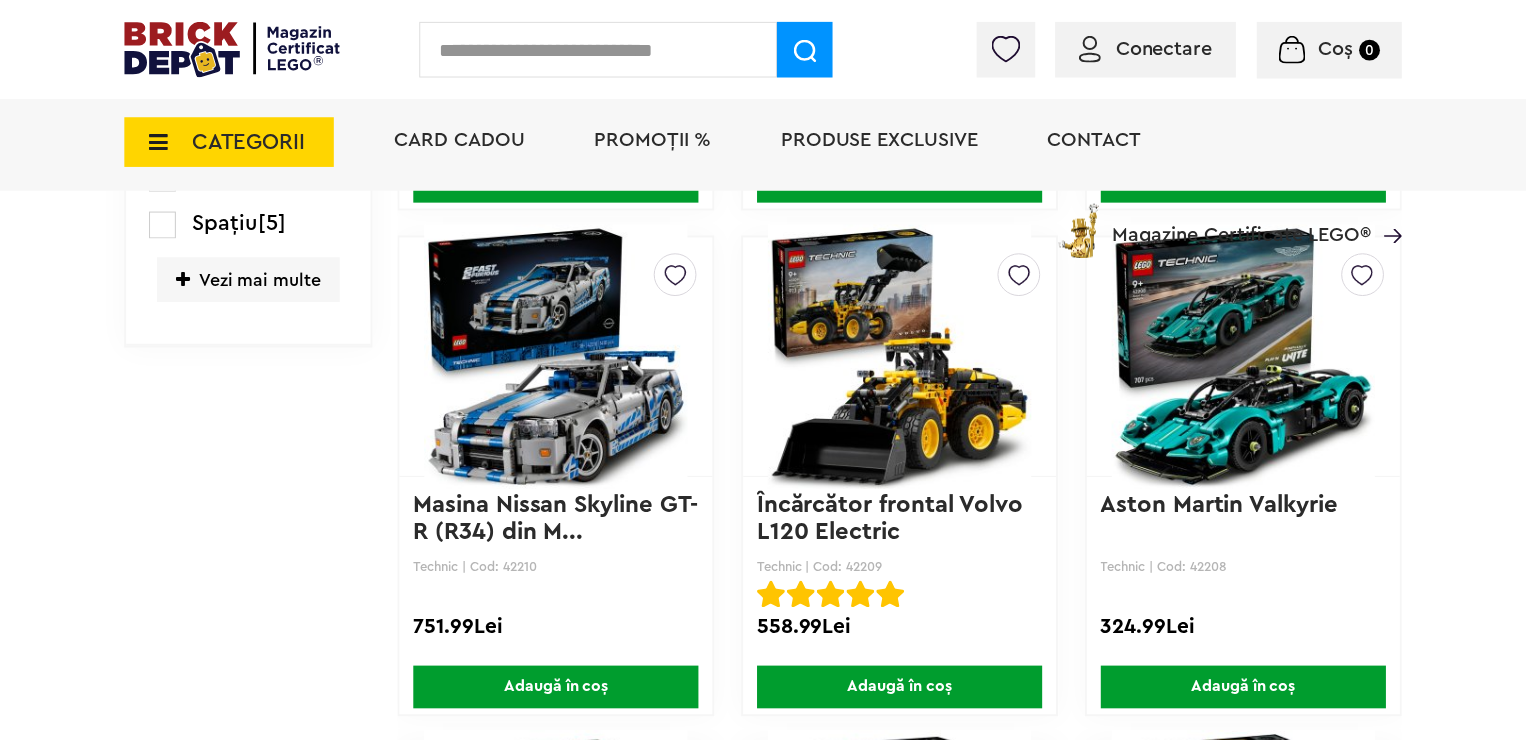 scroll, scrollTop: 1541, scrollLeft: 0, axis: vertical 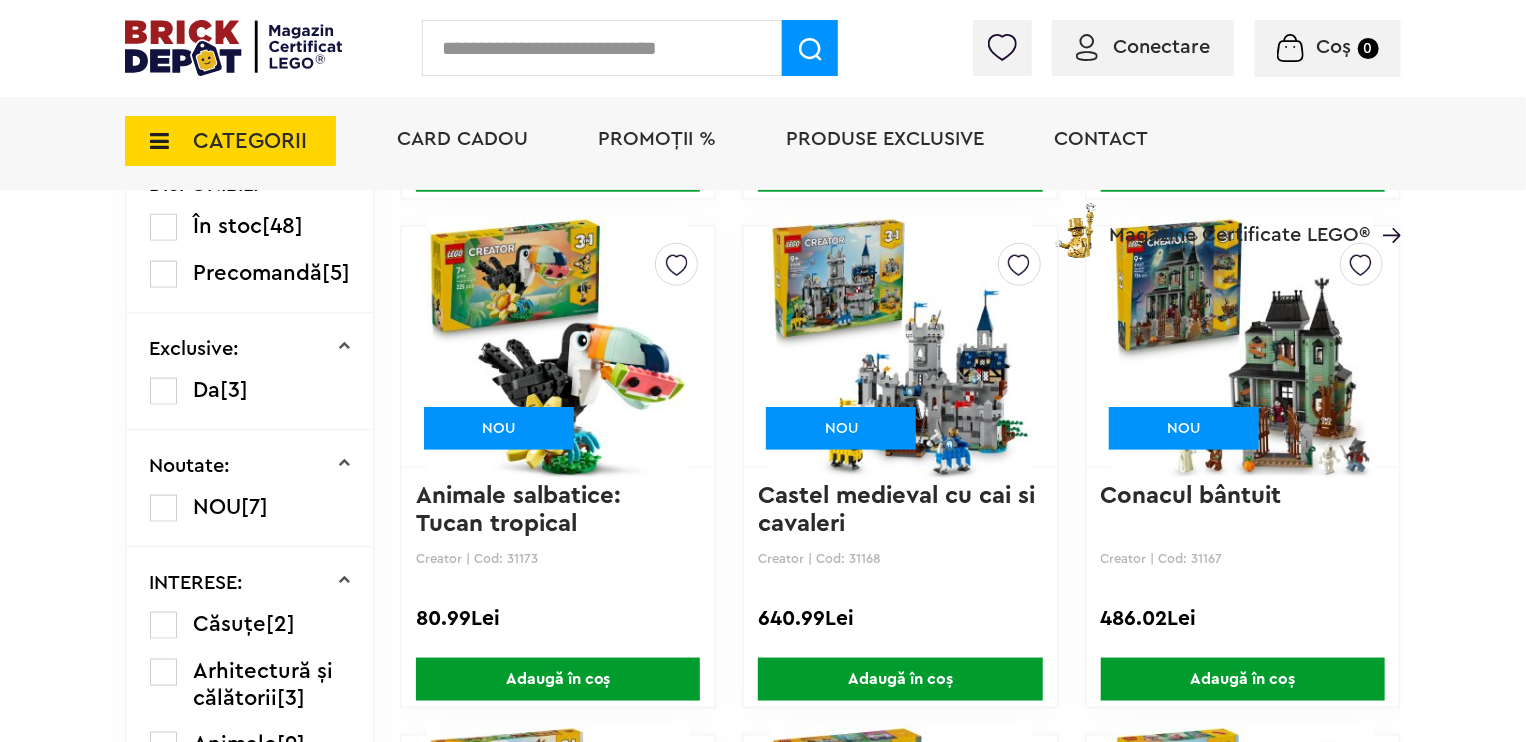 click on "[3]" at bounding box center (235, 390) 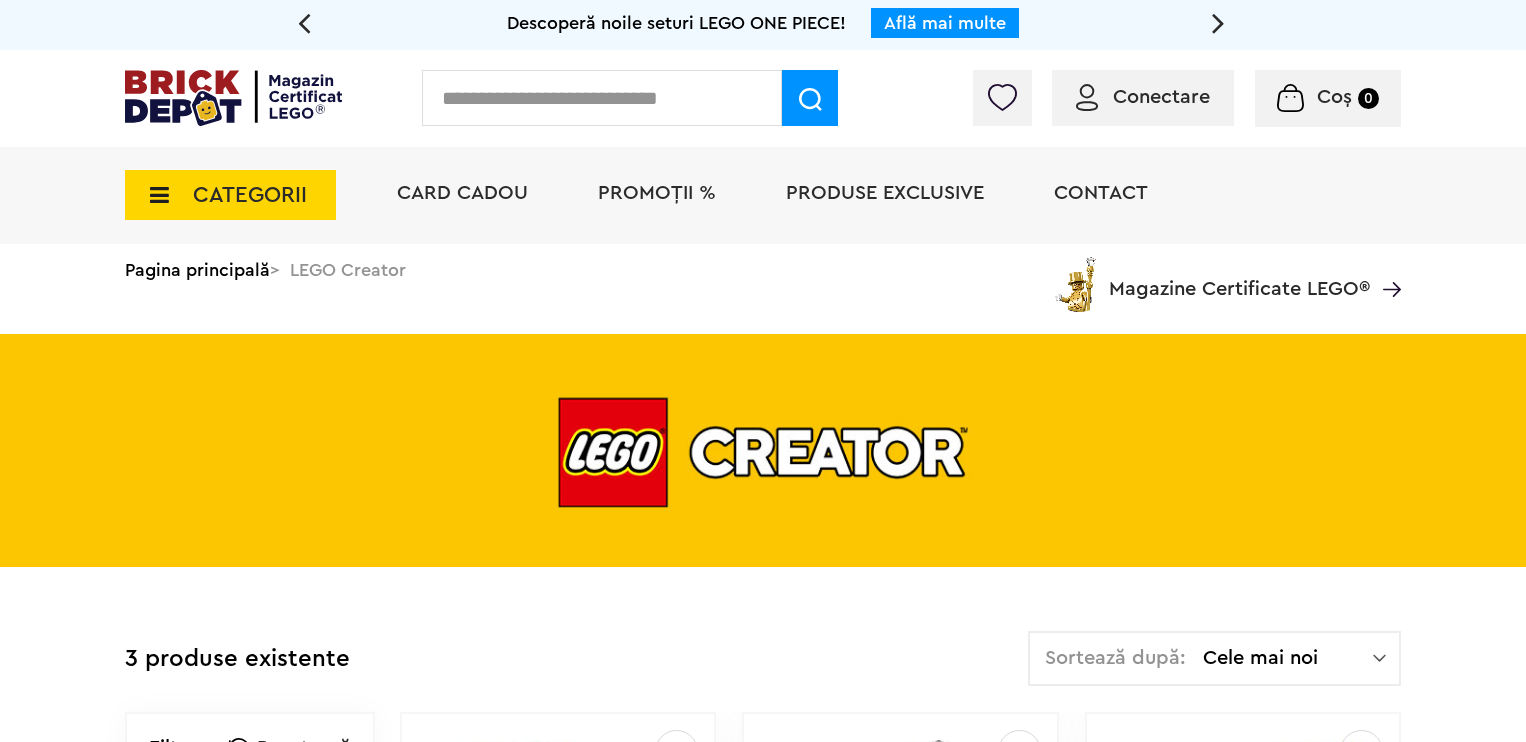 scroll, scrollTop: 0, scrollLeft: 0, axis: both 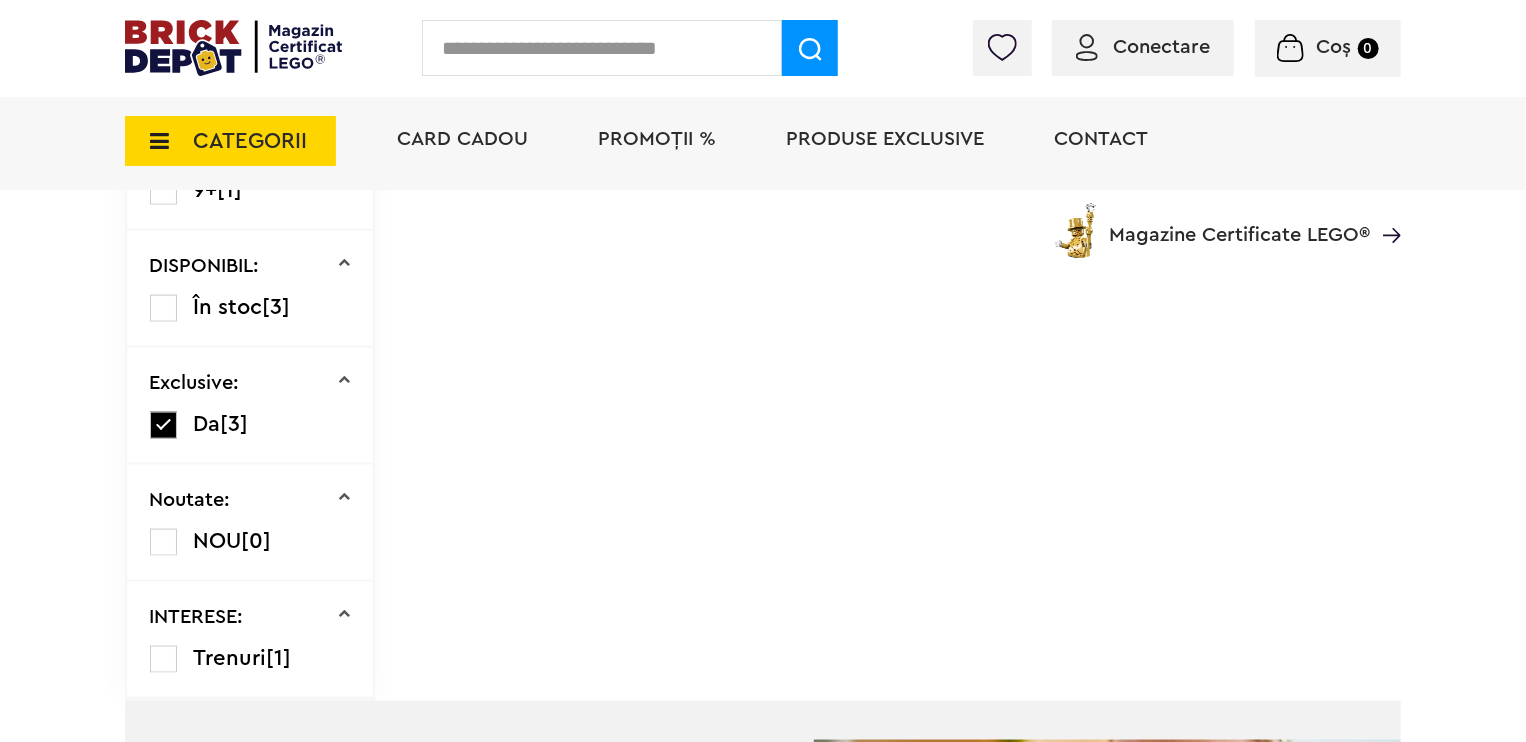 click at bounding box center (163, 425) 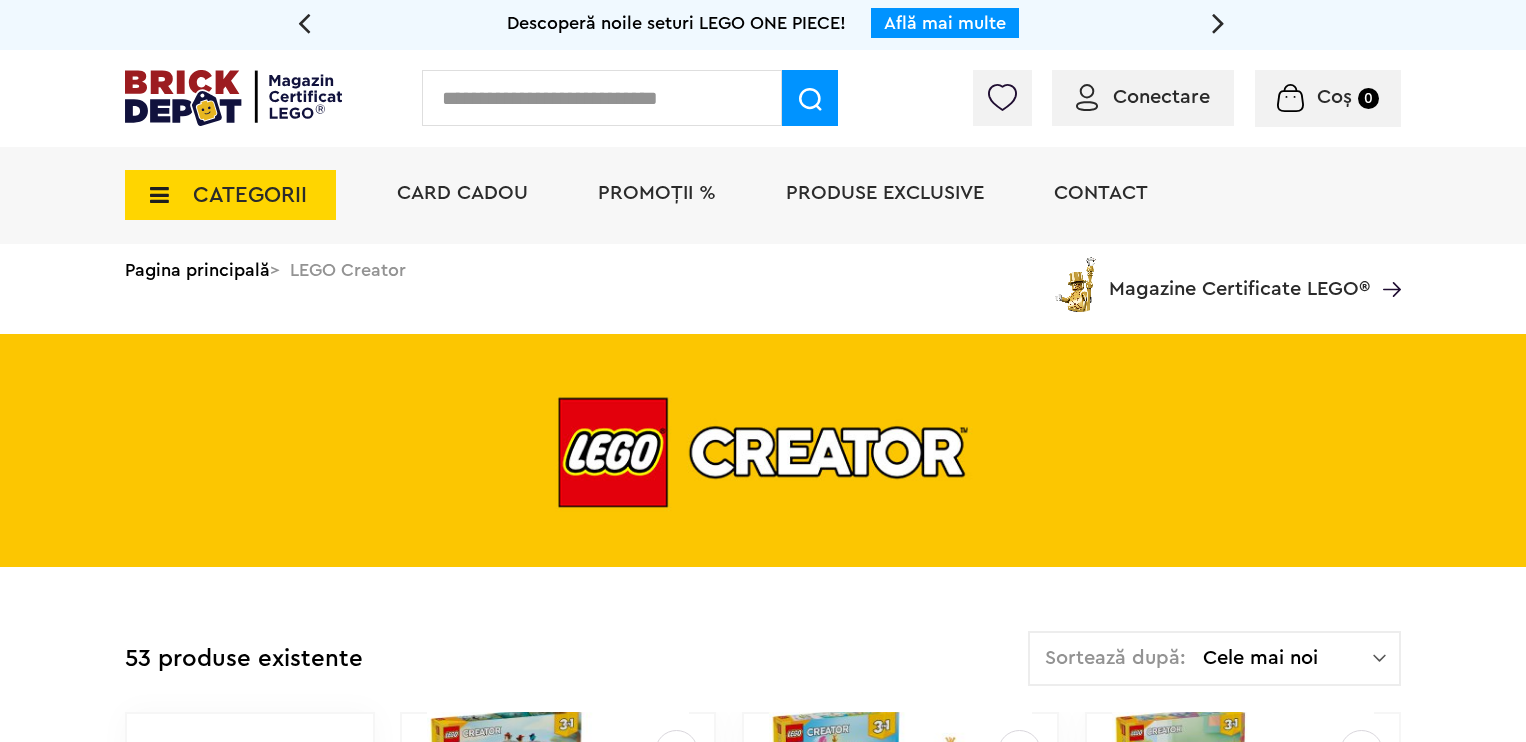scroll, scrollTop: 0, scrollLeft: 0, axis: both 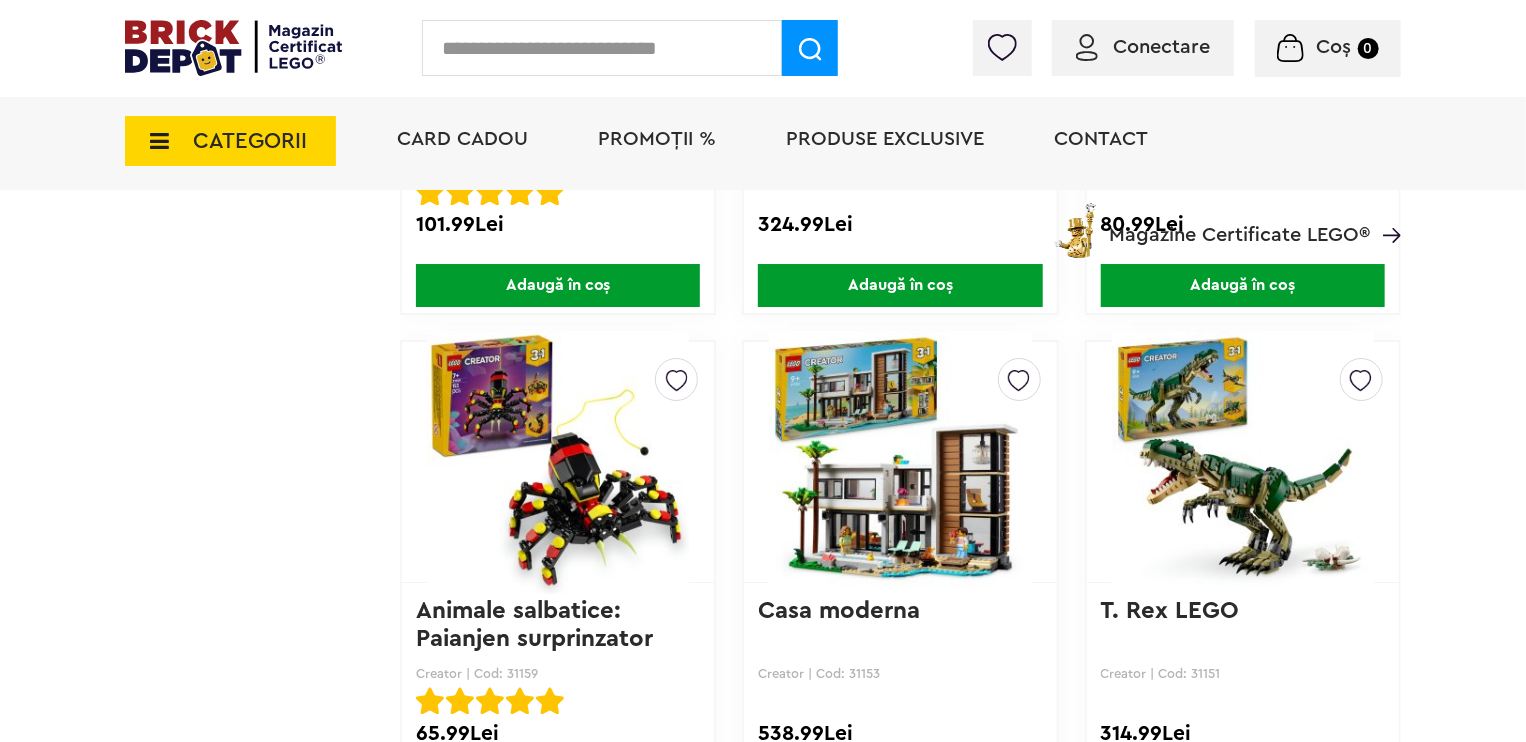 click on "CATEGORII" at bounding box center [230, 141] 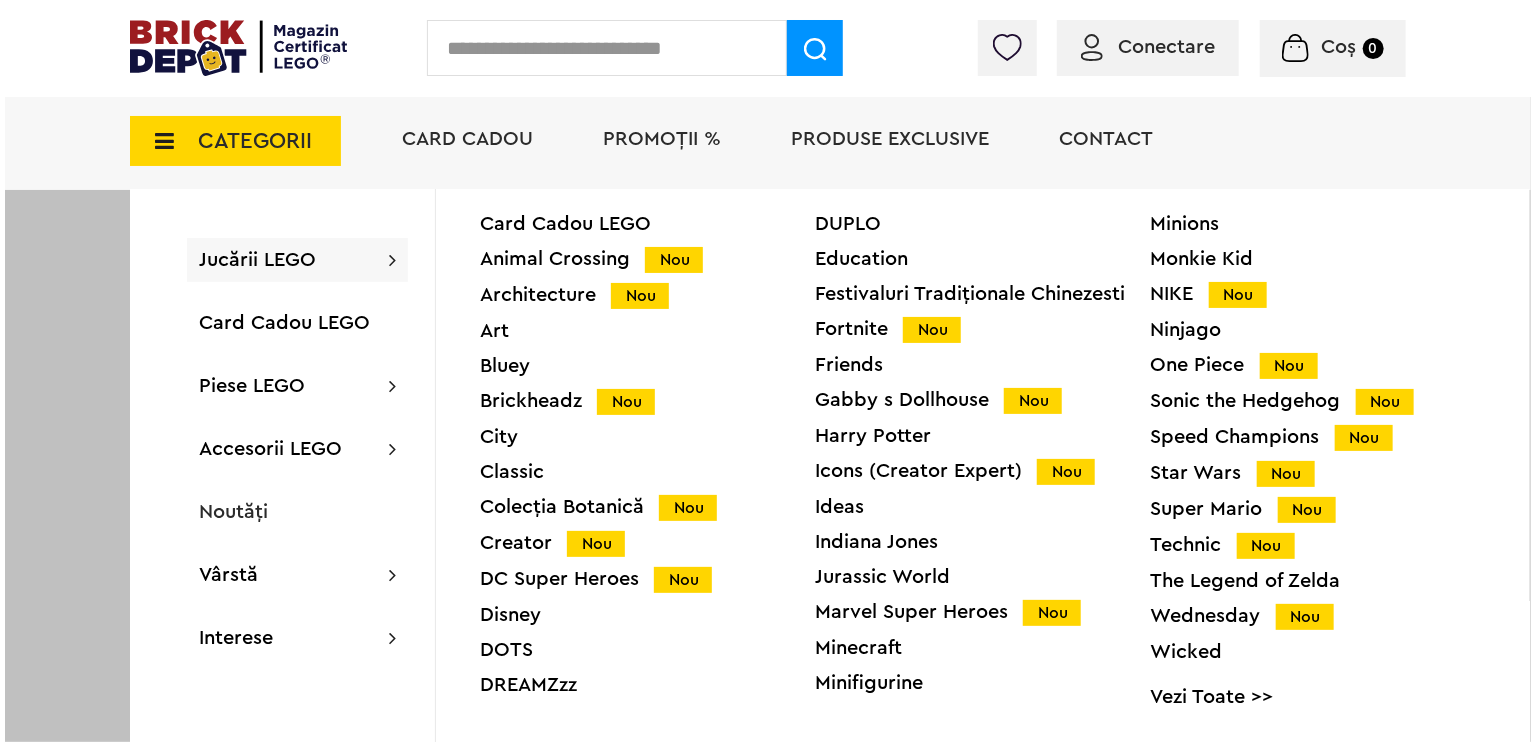 scroll, scrollTop: 3474, scrollLeft: 0, axis: vertical 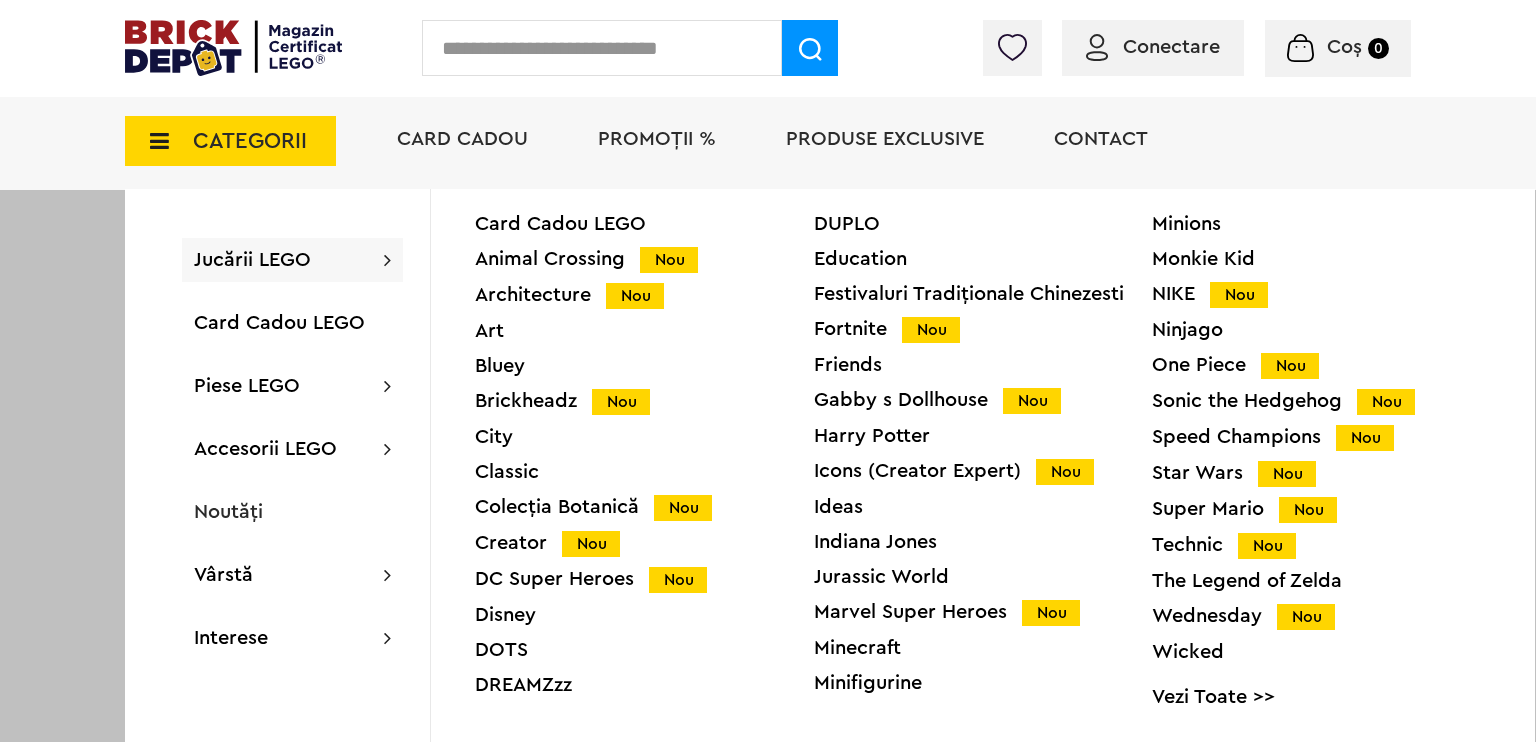 click on "Icons (Creator Expert) Nou" at bounding box center [983, 471] 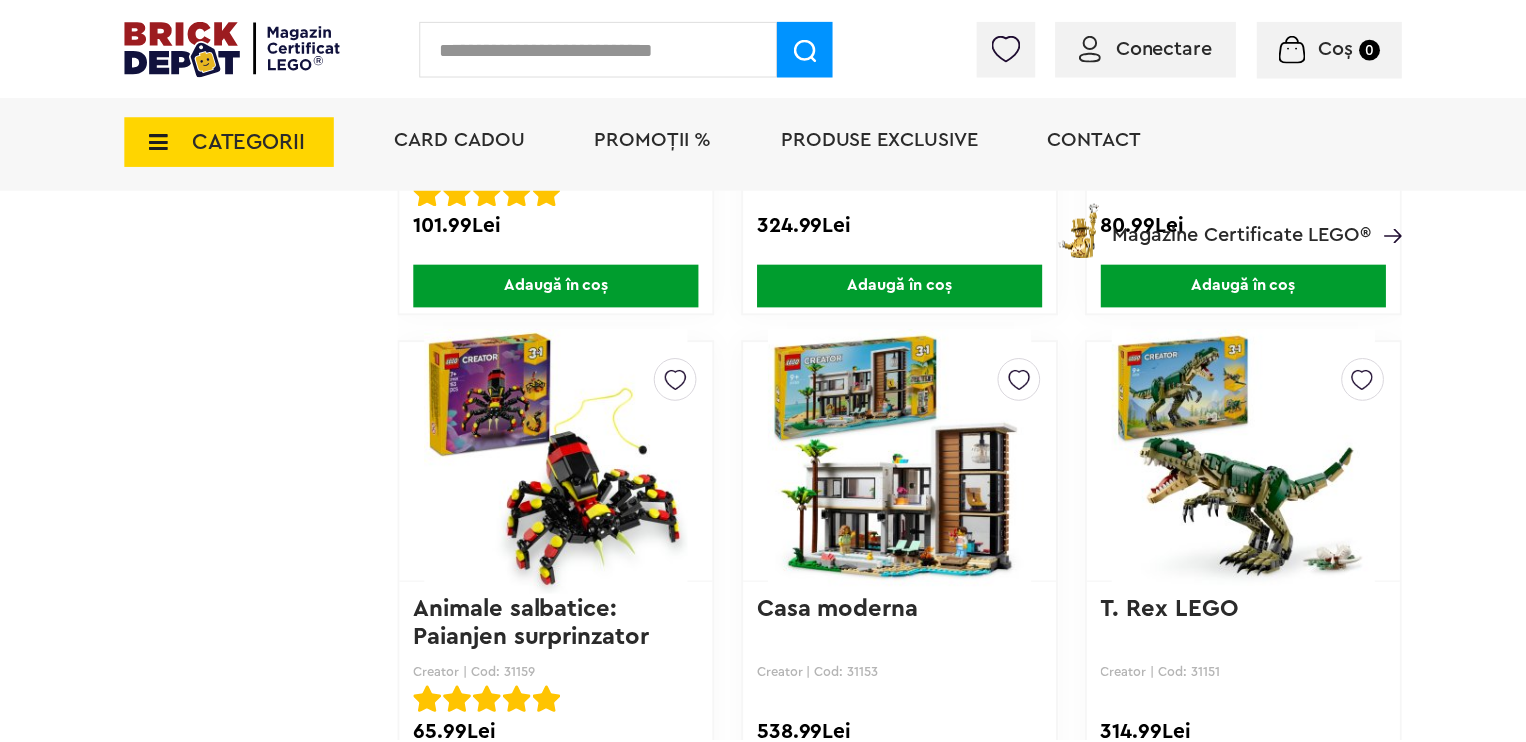 scroll, scrollTop: 3472, scrollLeft: 0, axis: vertical 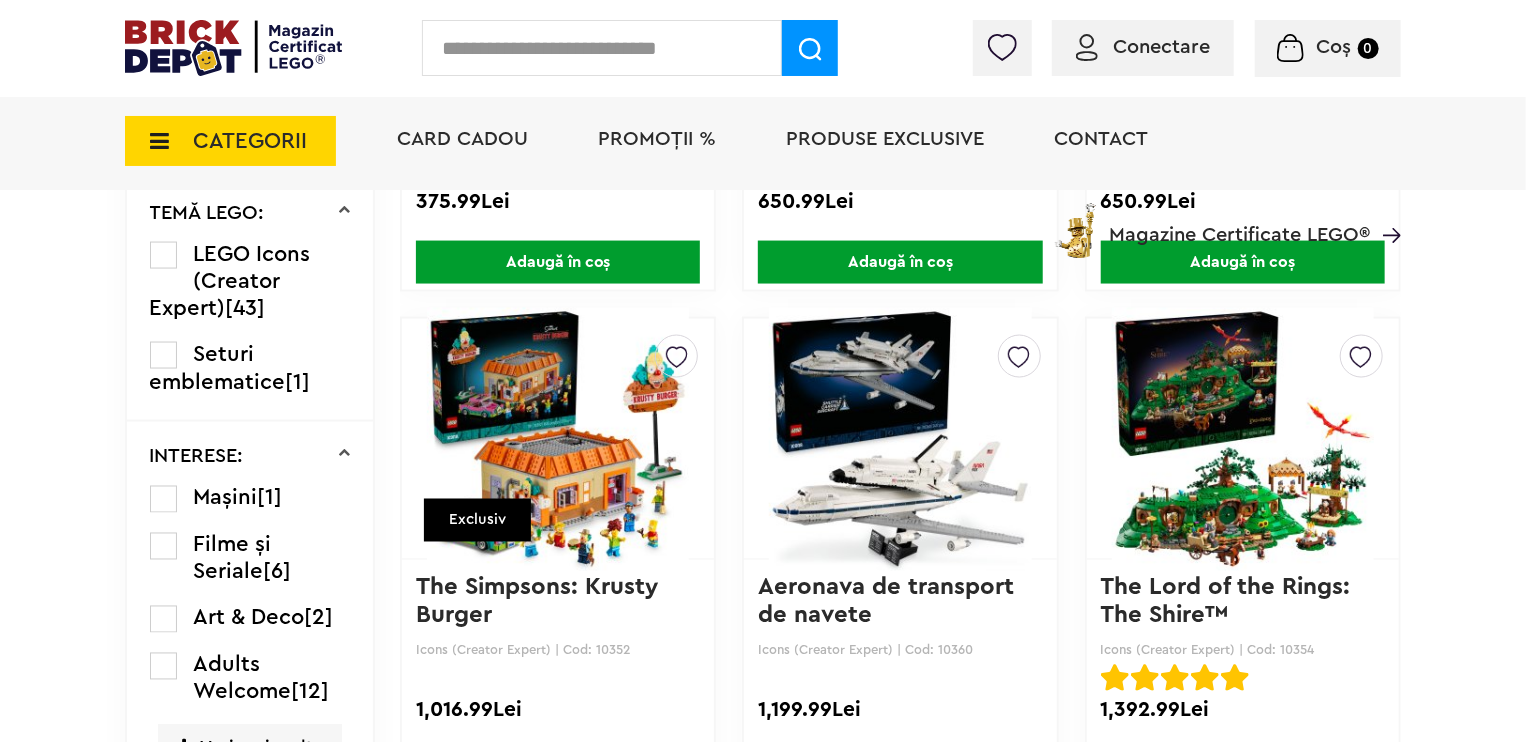 click at bounding box center (900, 439) 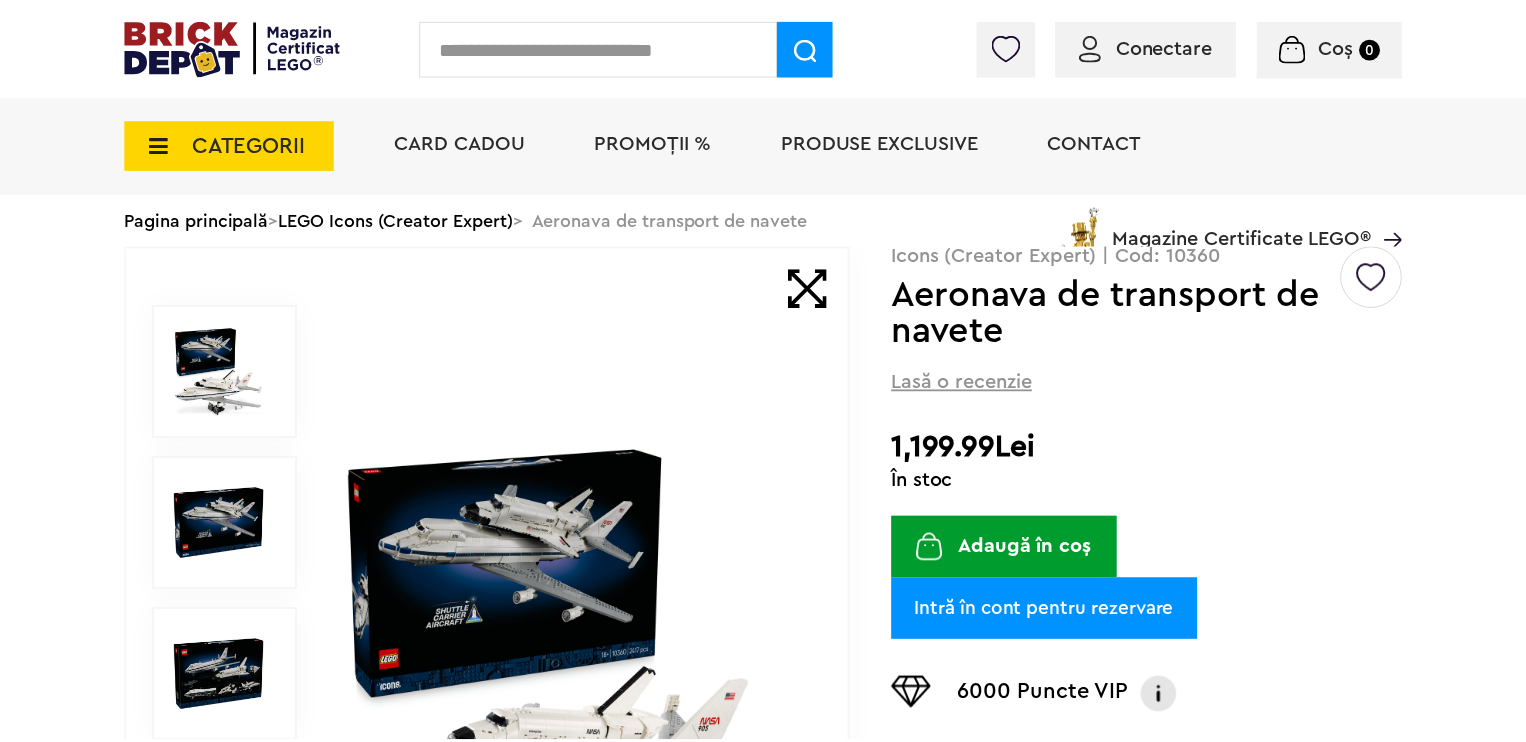 scroll, scrollTop: 0, scrollLeft: 0, axis: both 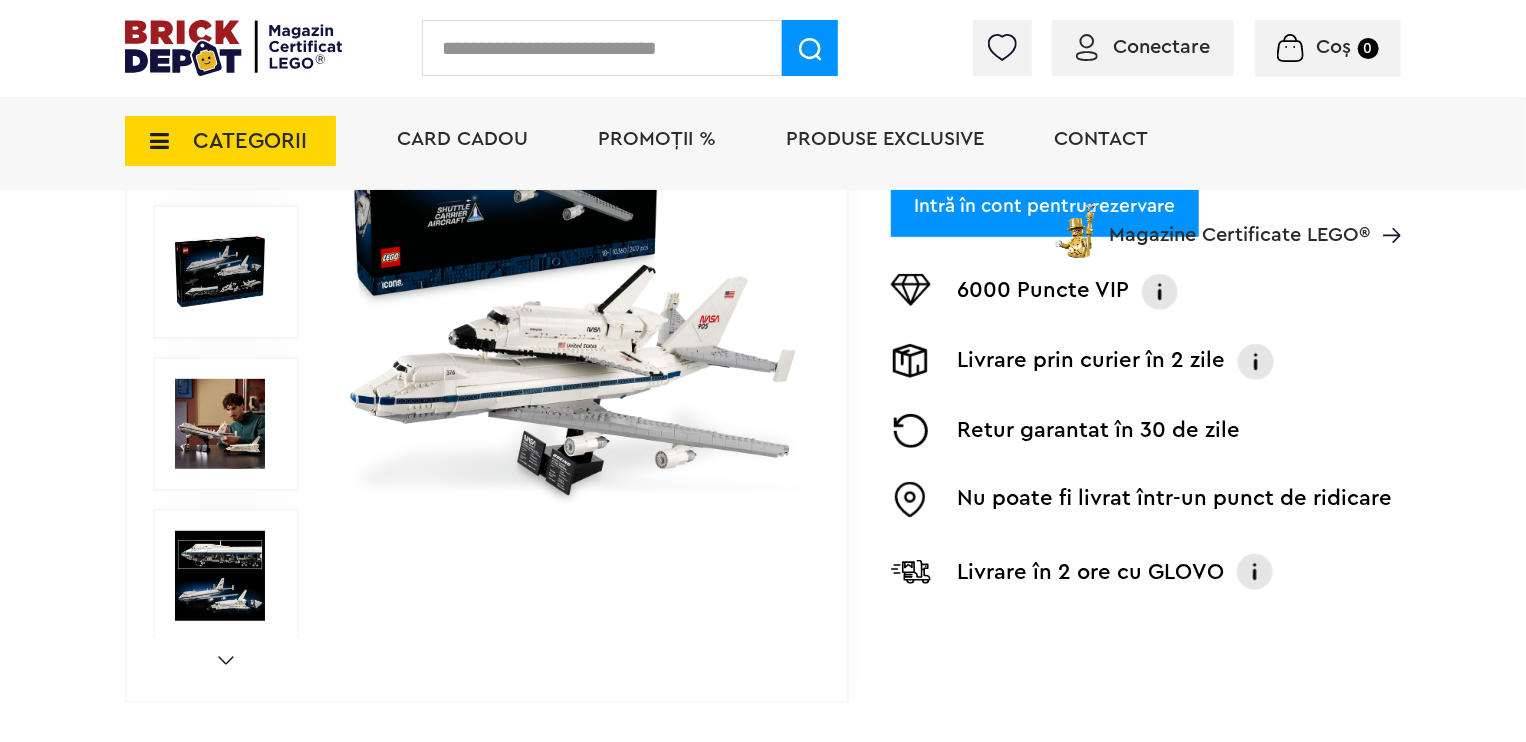 click at bounding box center (573, 272) 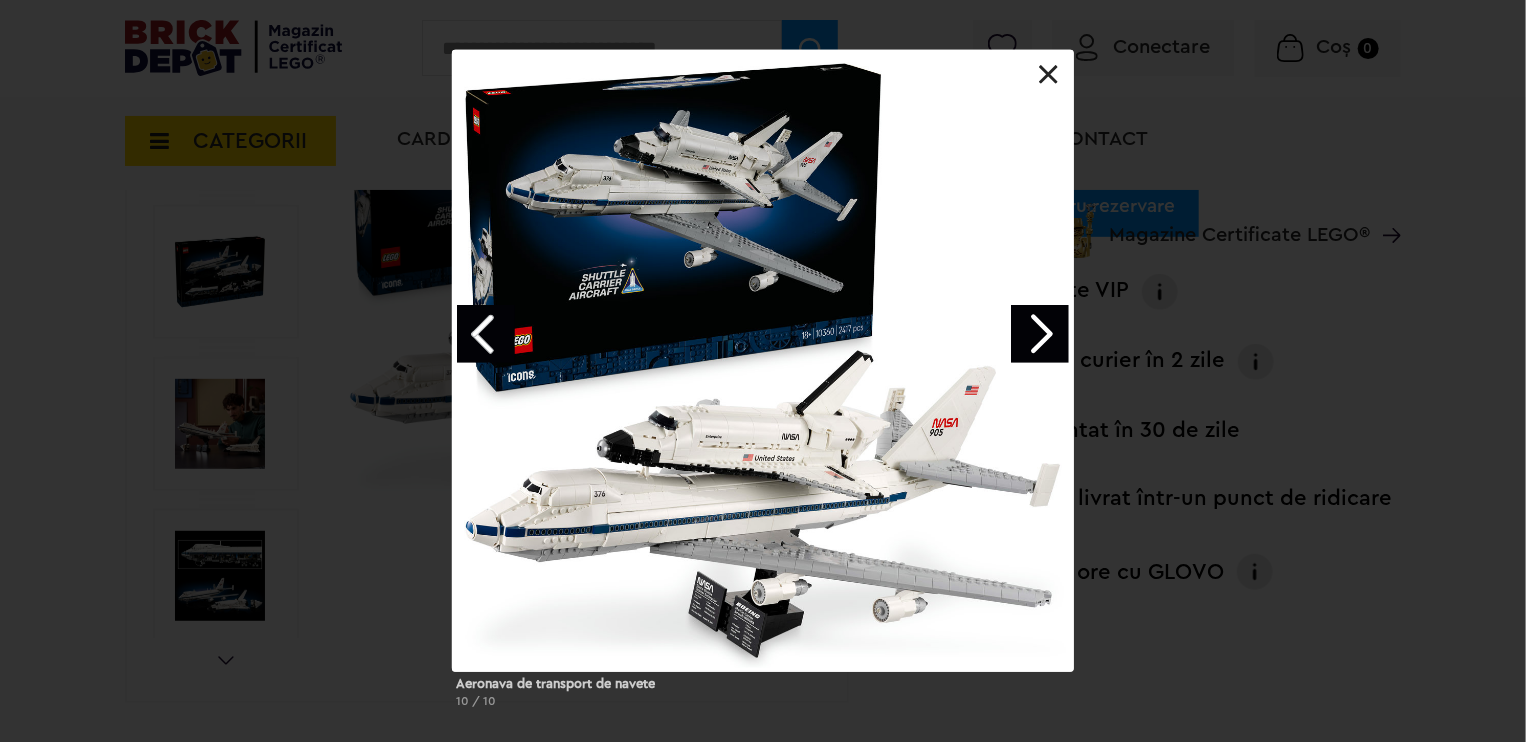 click at bounding box center [763, 361] 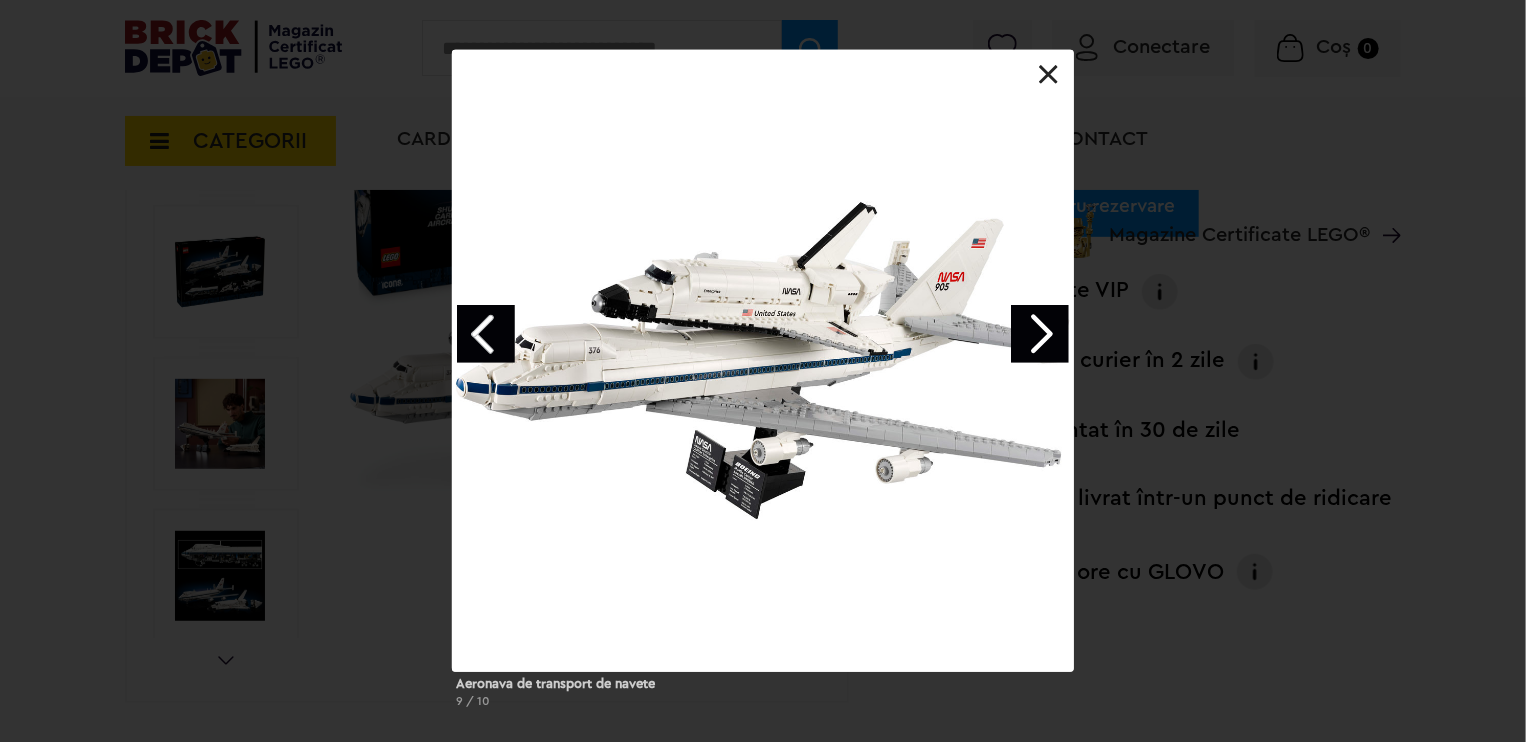 click at bounding box center (486, 334) 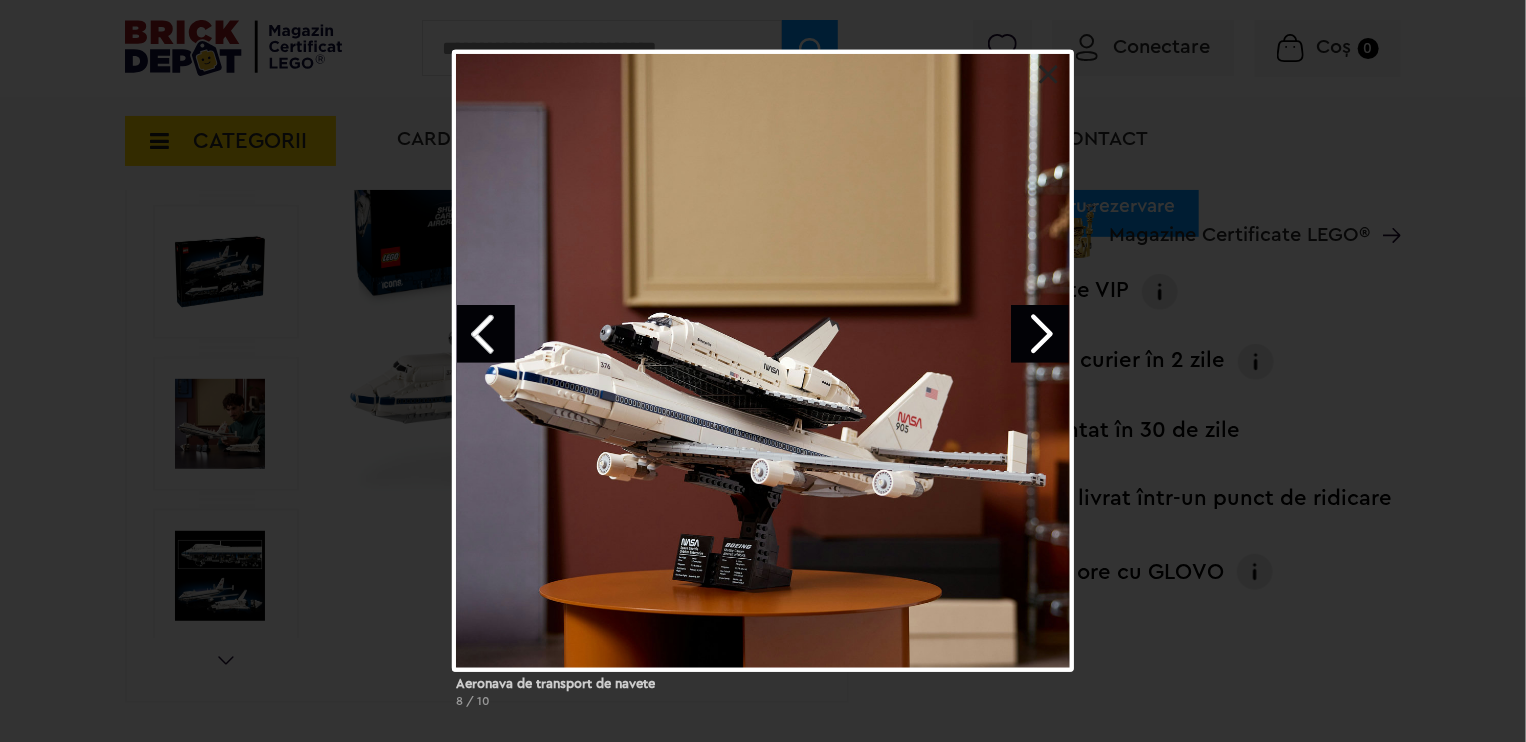 click at bounding box center [486, 334] 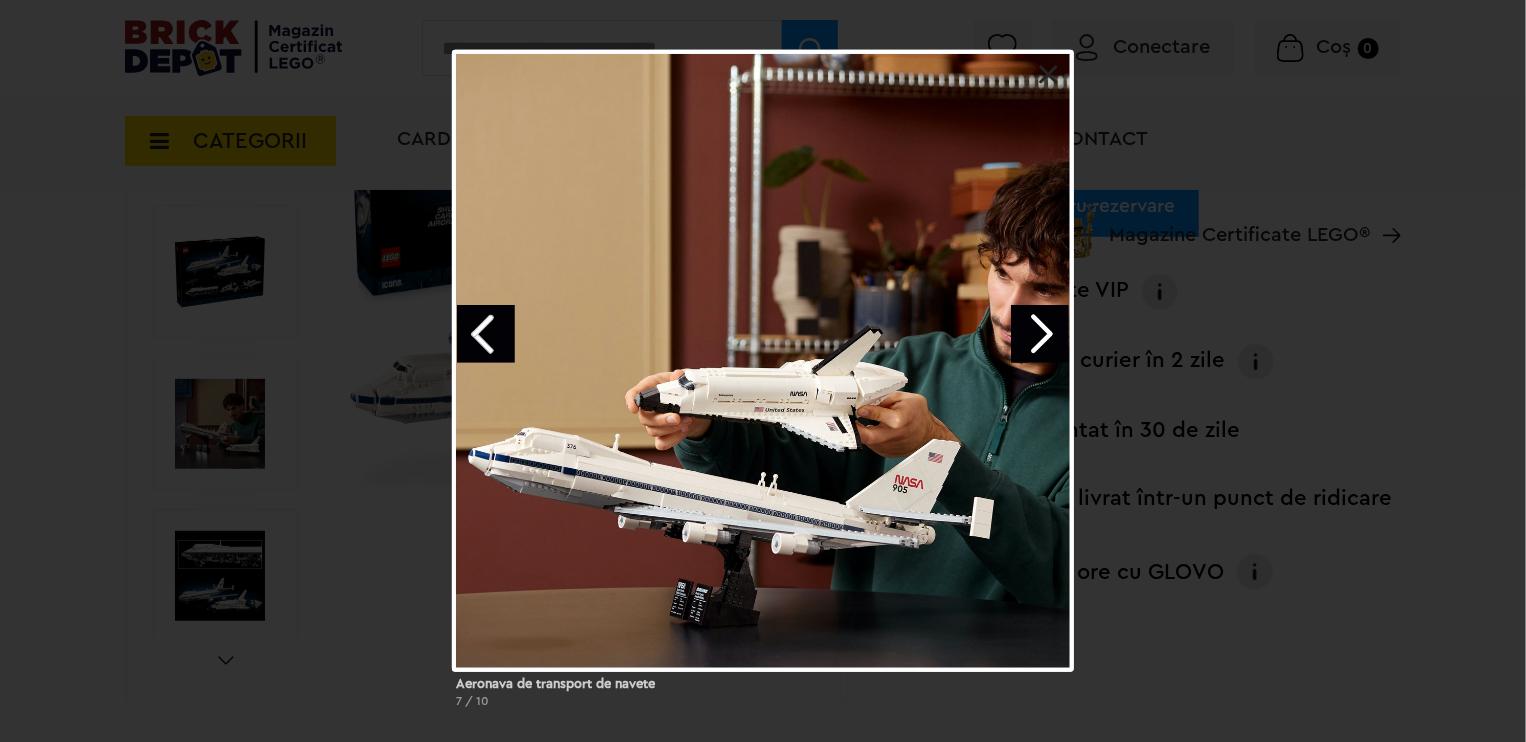 click at bounding box center [486, 334] 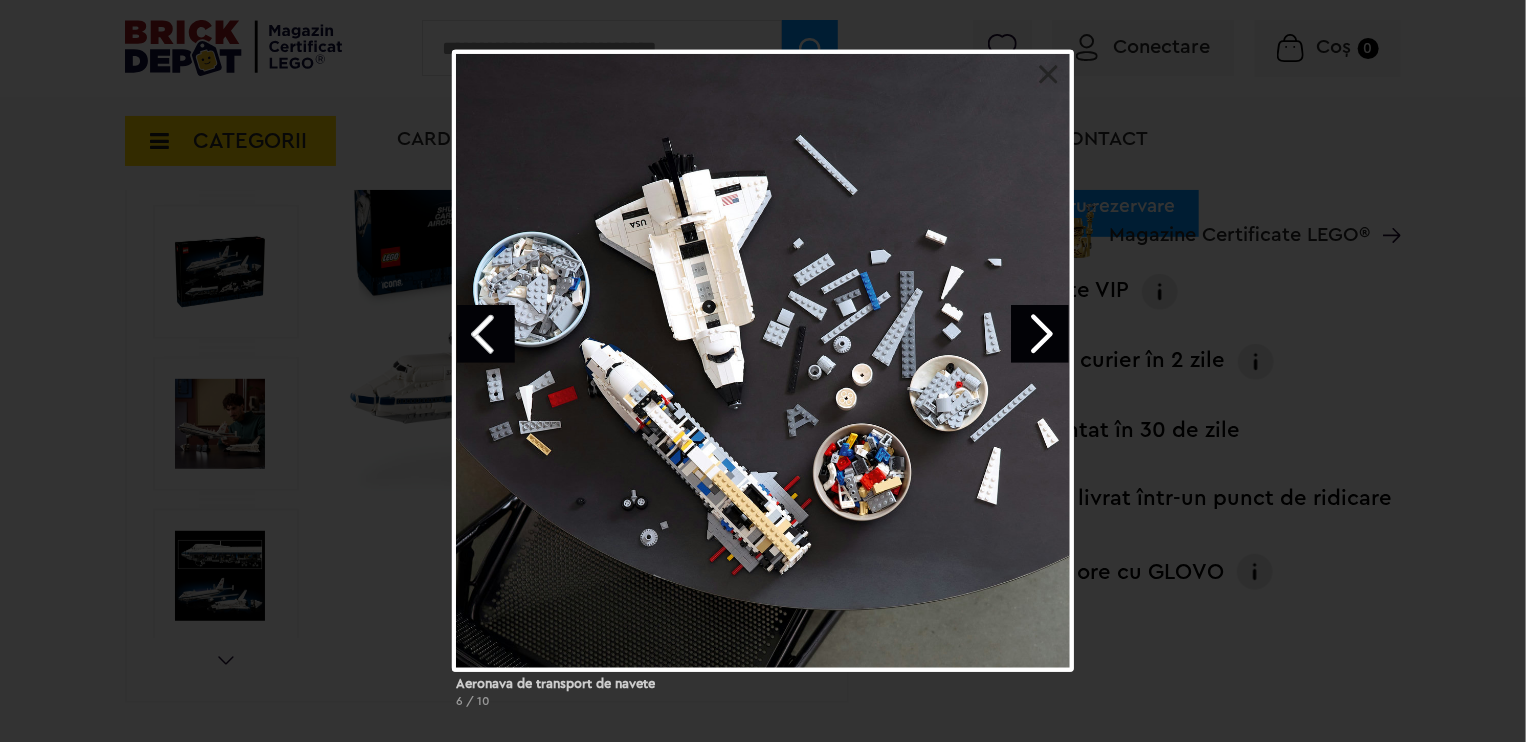 click at bounding box center [486, 334] 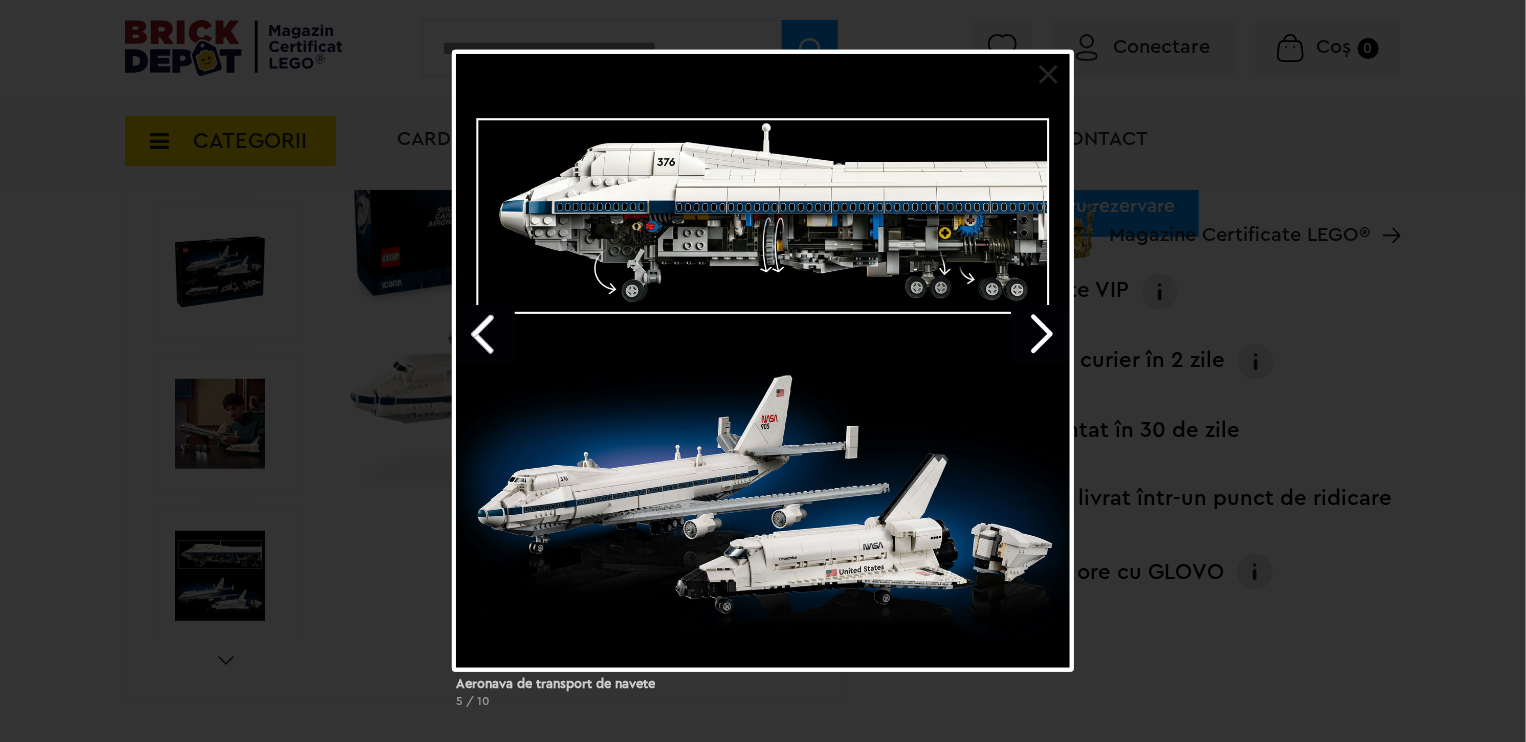 click at bounding box center (486, 334) 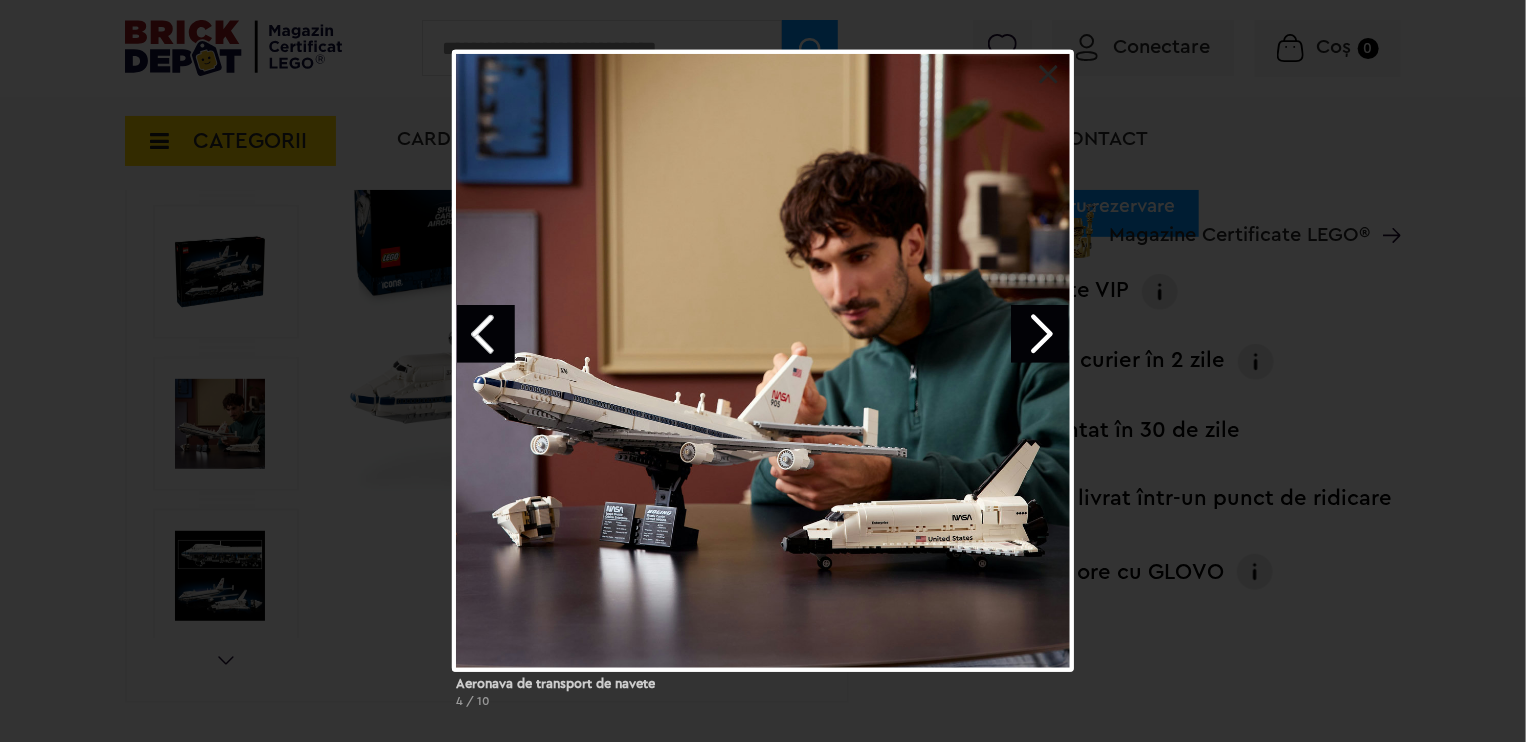 click at bounding box center (486, 334) 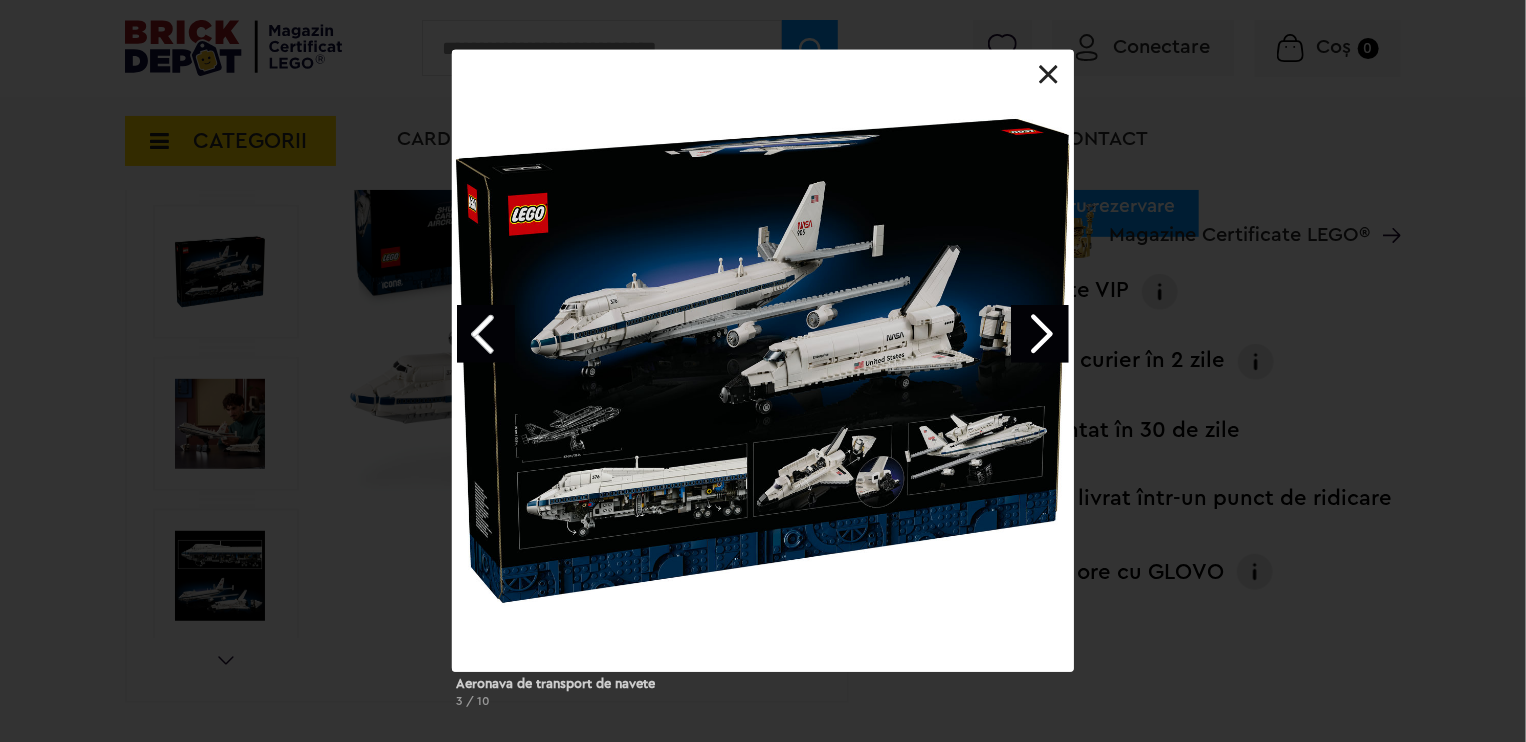 click at bounding box center (486, 334) 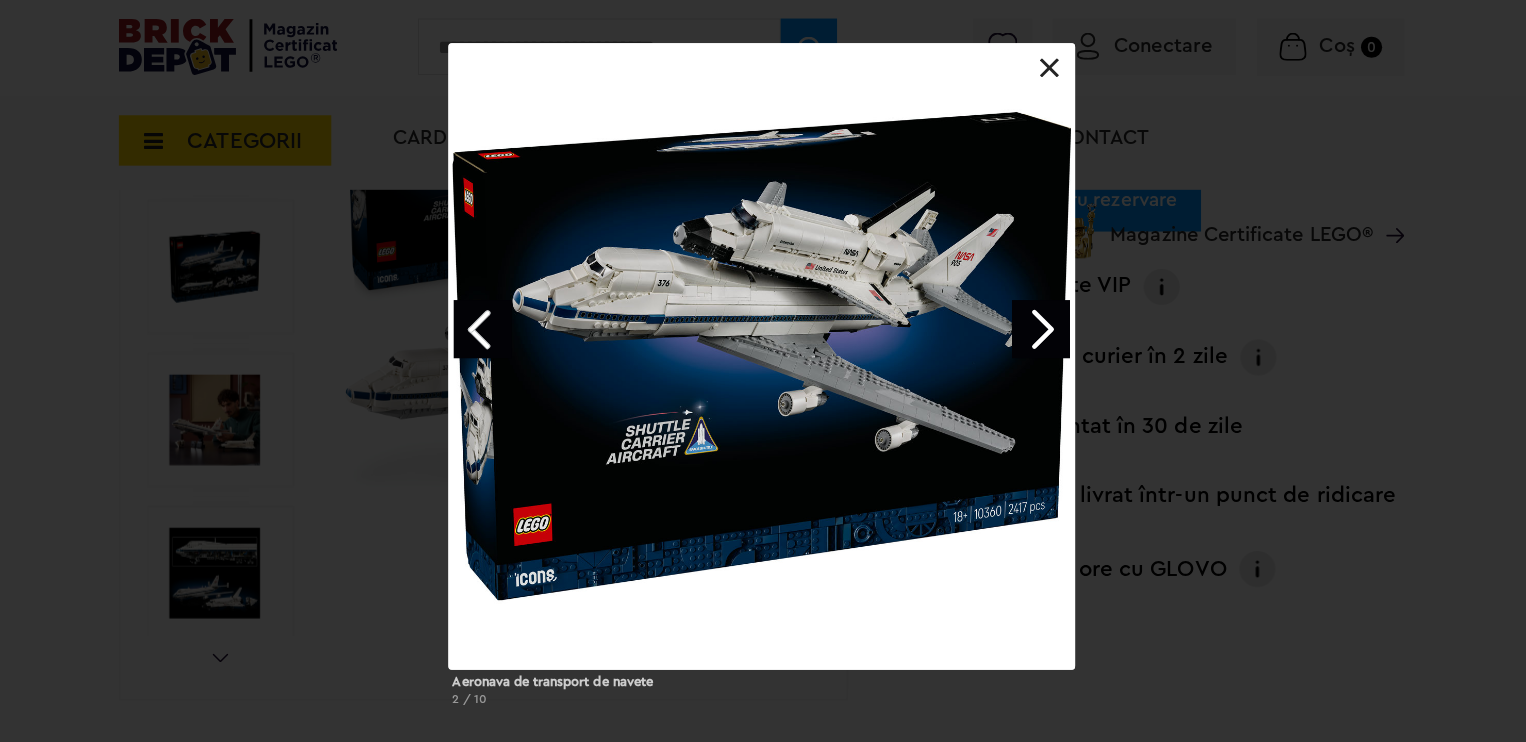 scroll, scrollTop: 506, scrollLeft: 0, axis: vertical 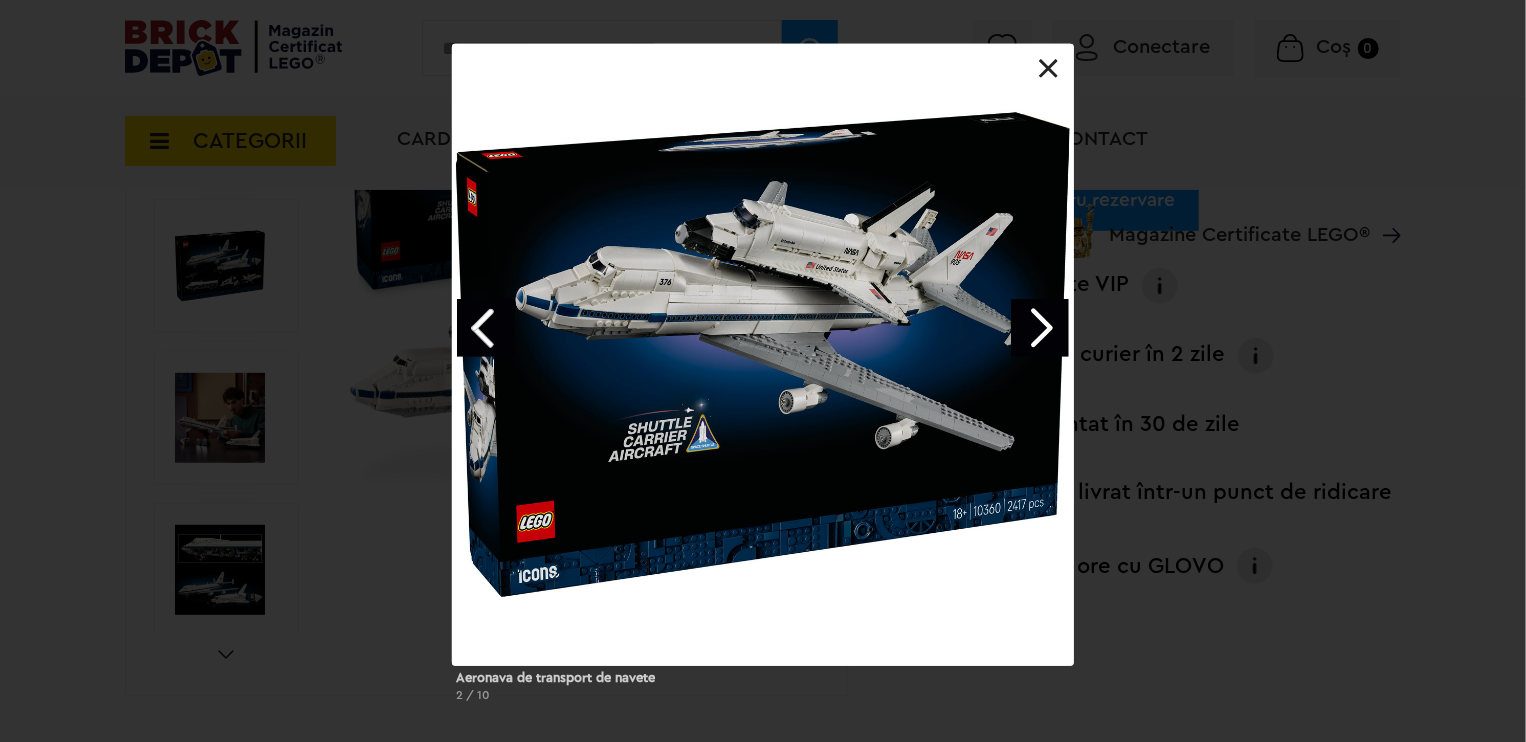 click at bounding box center (1049, 69) 